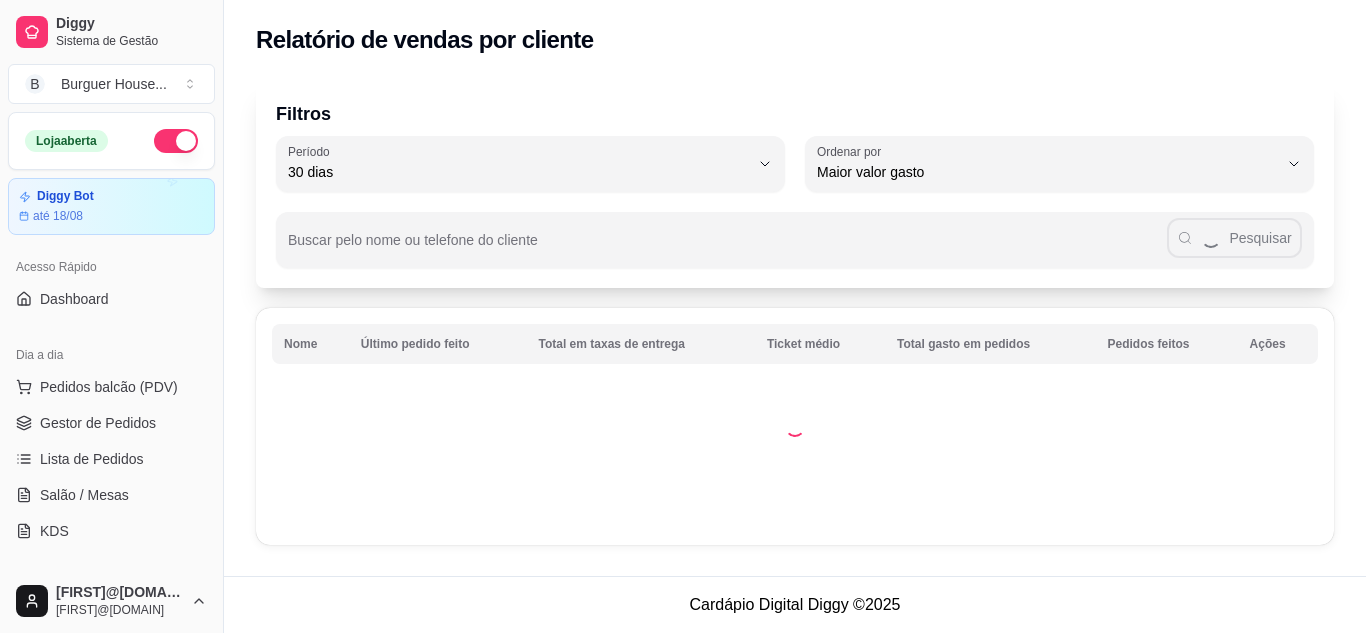 select on "30" 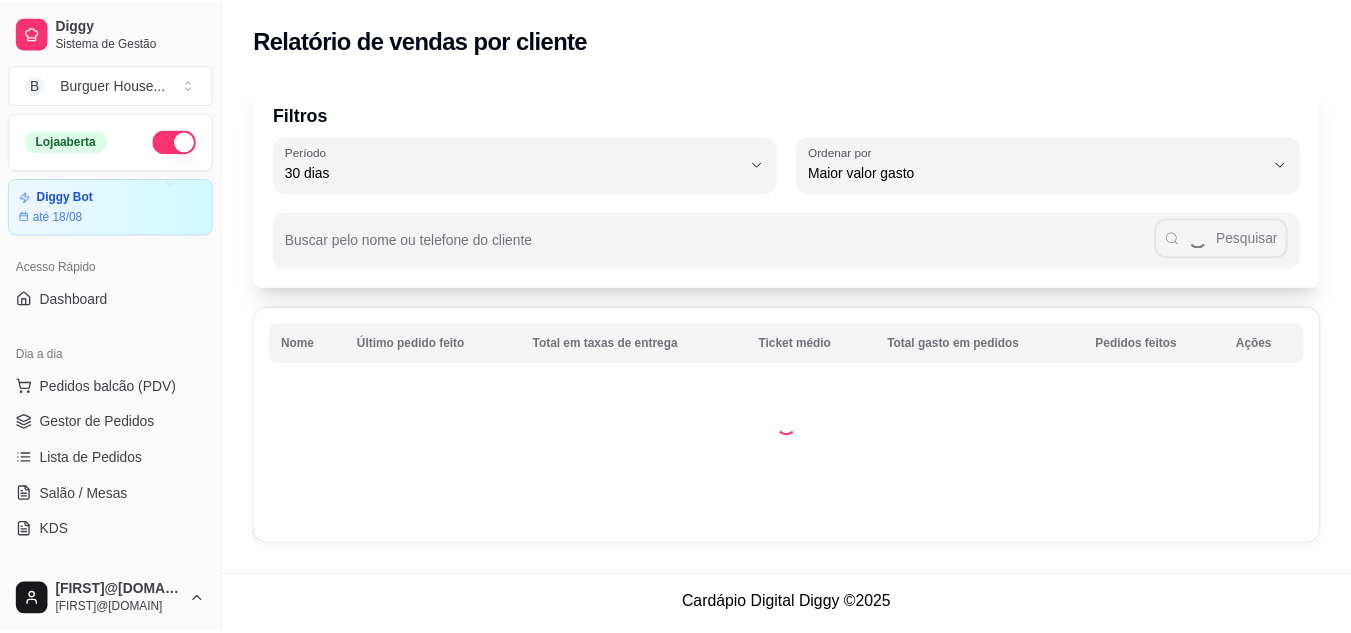 scroll, scrollTop: 370, scrollLeft: 0, axis: vertical 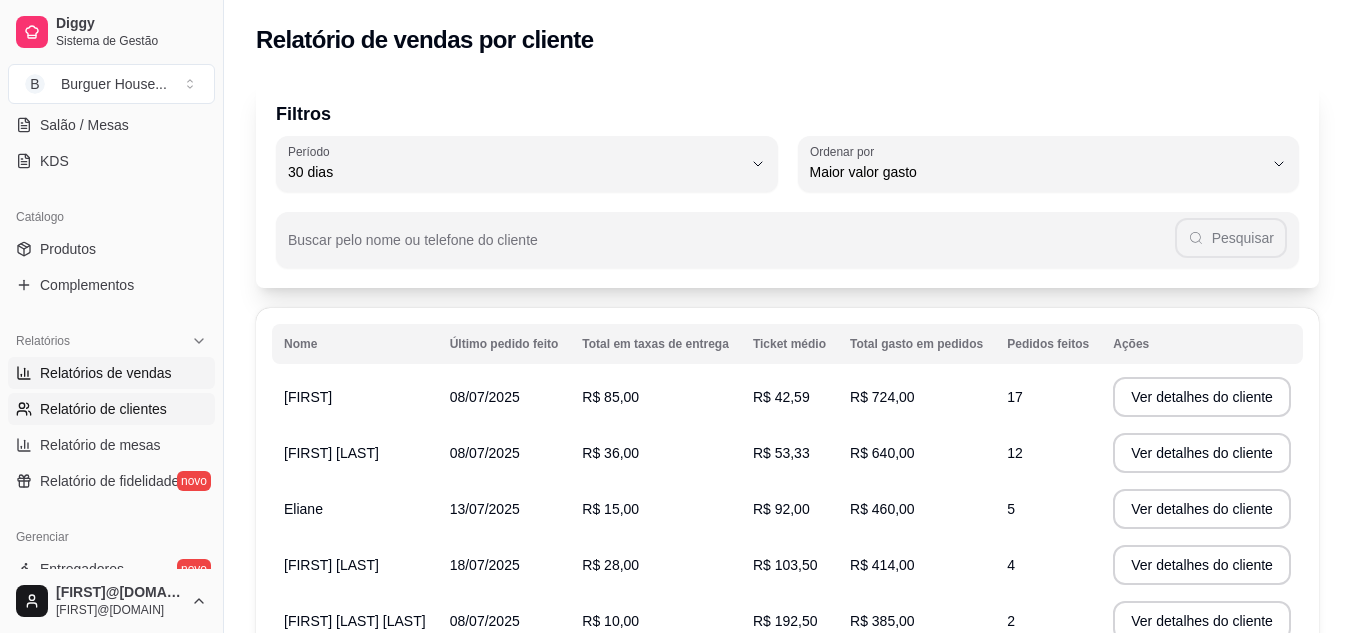 click on "Relatórios de vendas" at bounding box center [106, 373] 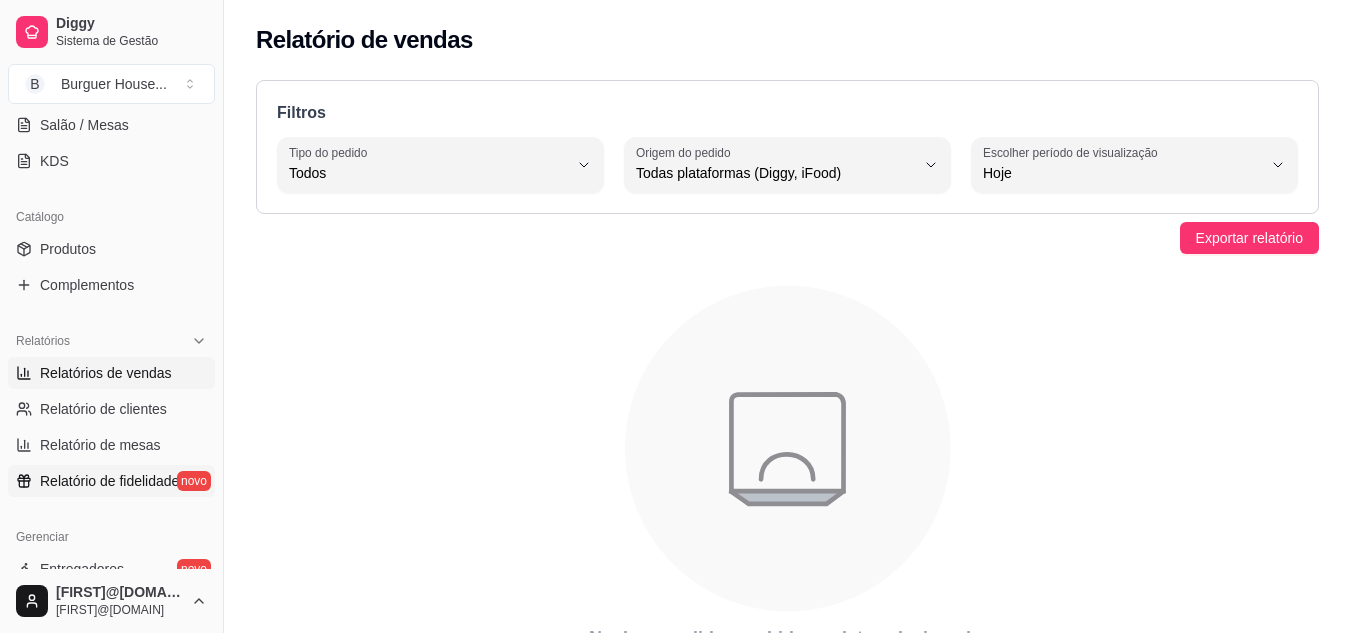 click on "Relatório de fidelidade" at bounding box center [109, 481] 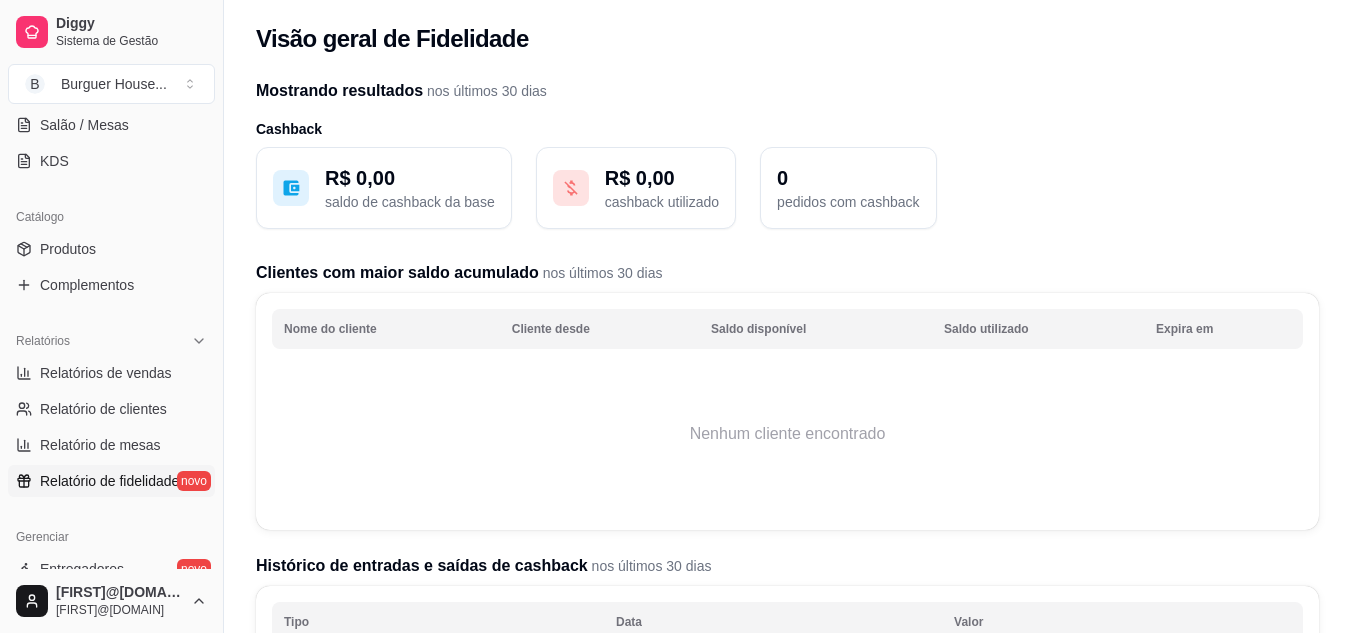 scroll, scrollTop: 0, scrollLeft: 0, axis: both 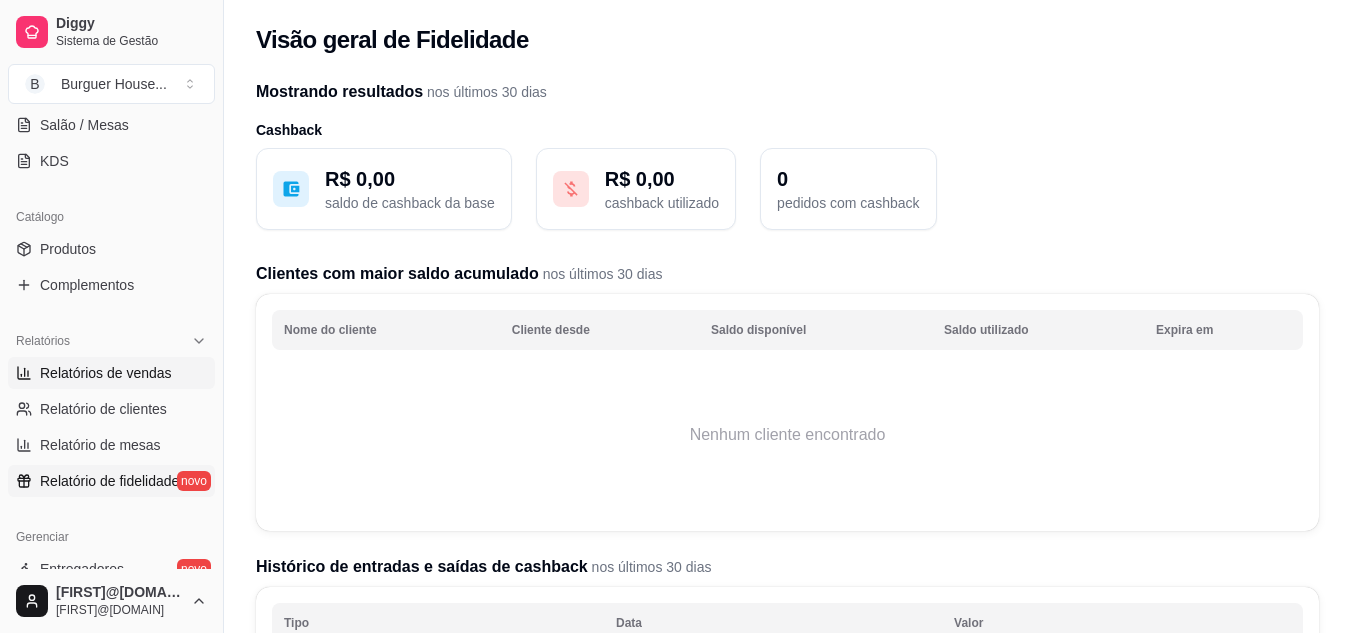 click on "Relatórios de vendas" at bounding box center [111, 373] 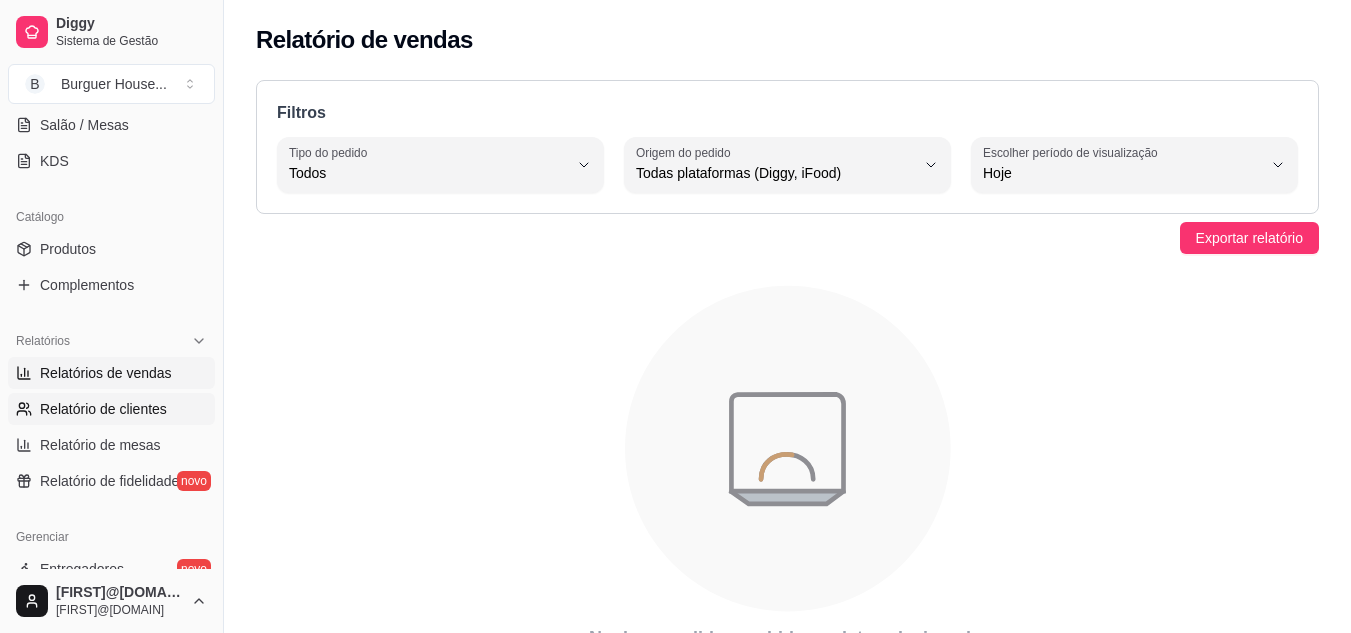 click on "Relatório de clientes" at bounding box center [103, 409] 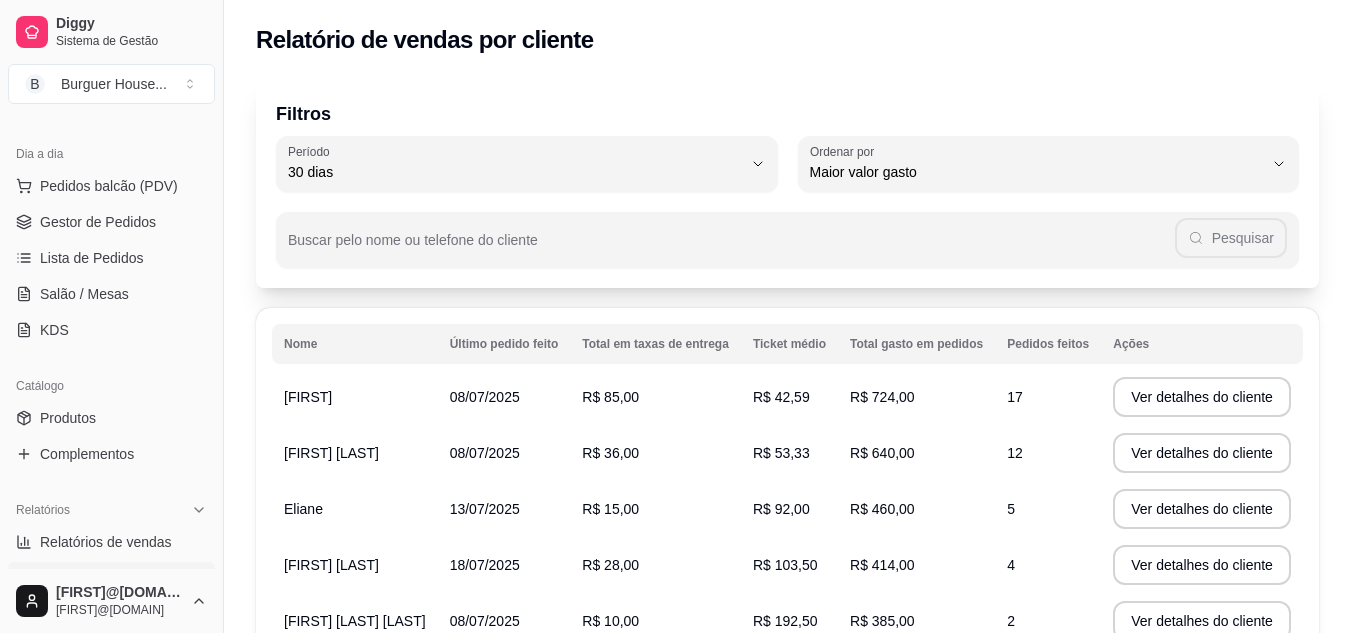 scroll, scrollTop: 170, scrollLeft: 0, axis: vertical 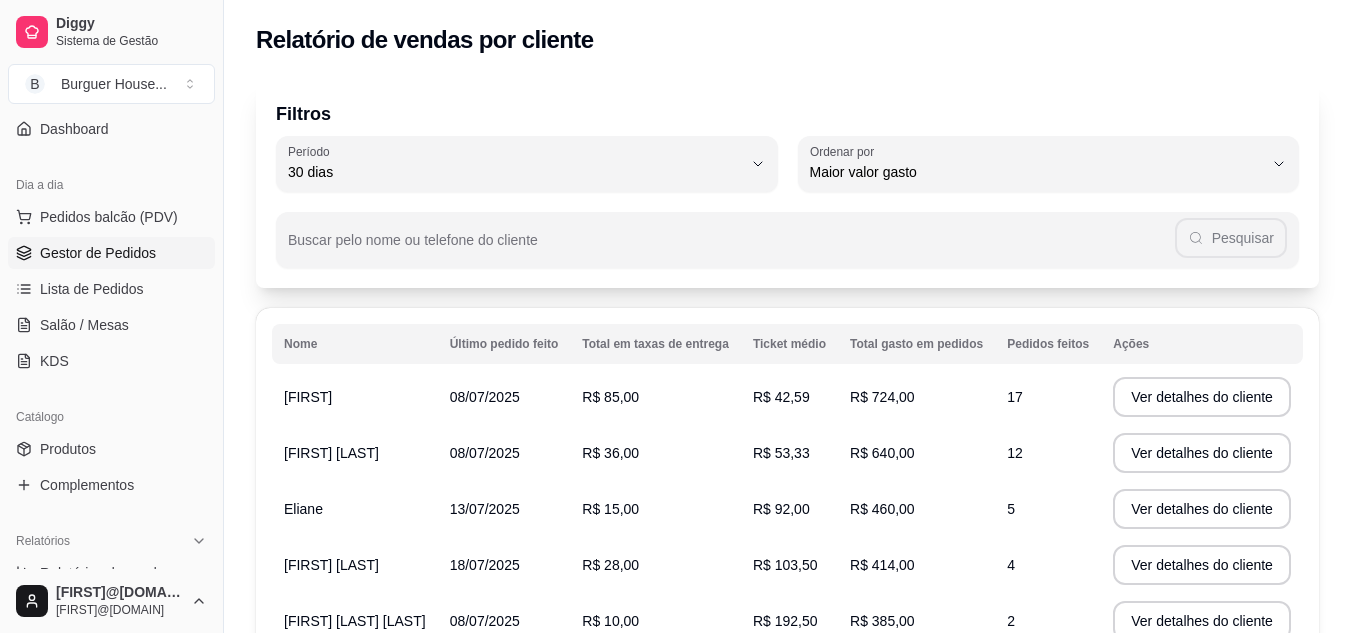 click on "Gestor de Pedidos" at bounding box center (98, 253) 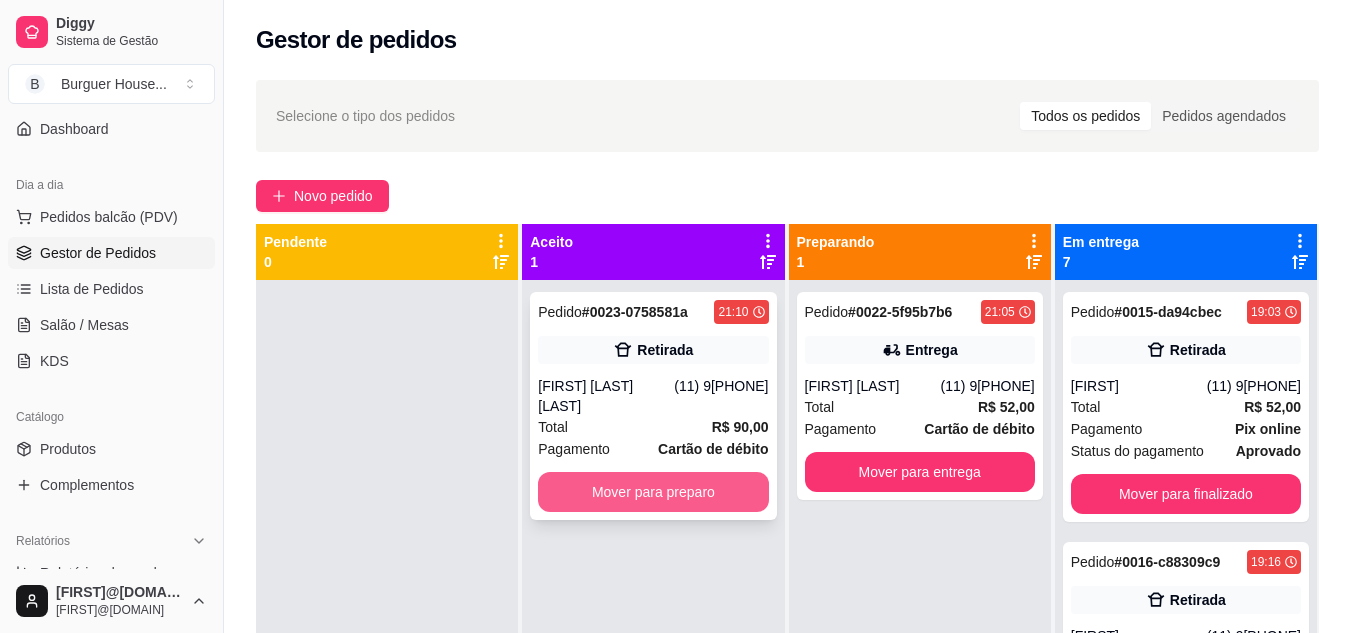 click on "Mover para preparo" at bounding box center [653, 492] 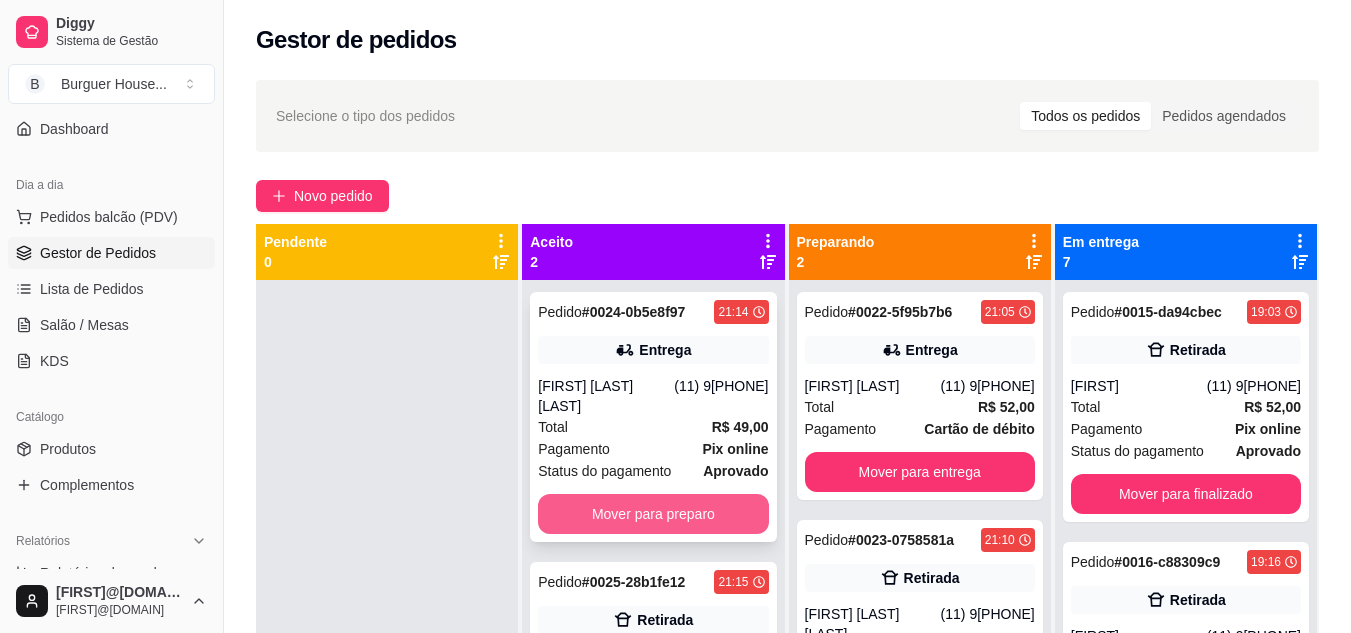 click on "Mover para preparo" at bounding box center [653, 514] 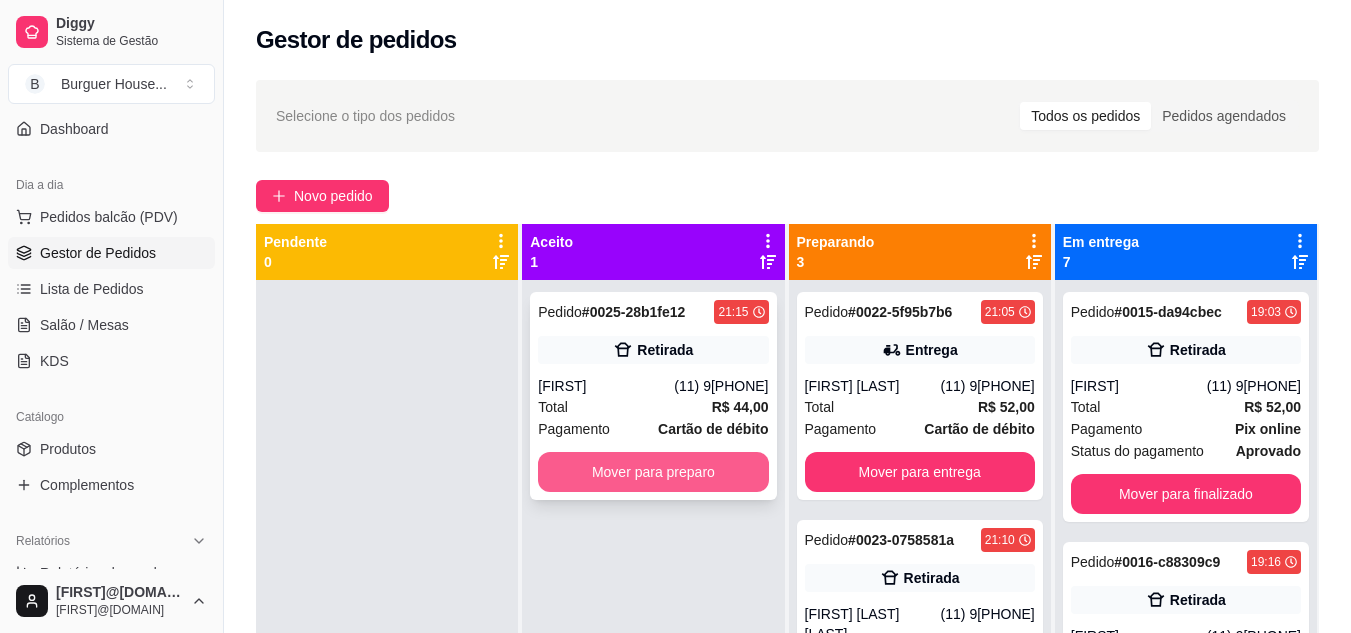 click on "Mover para preparo" at bounding box center (653, 472) 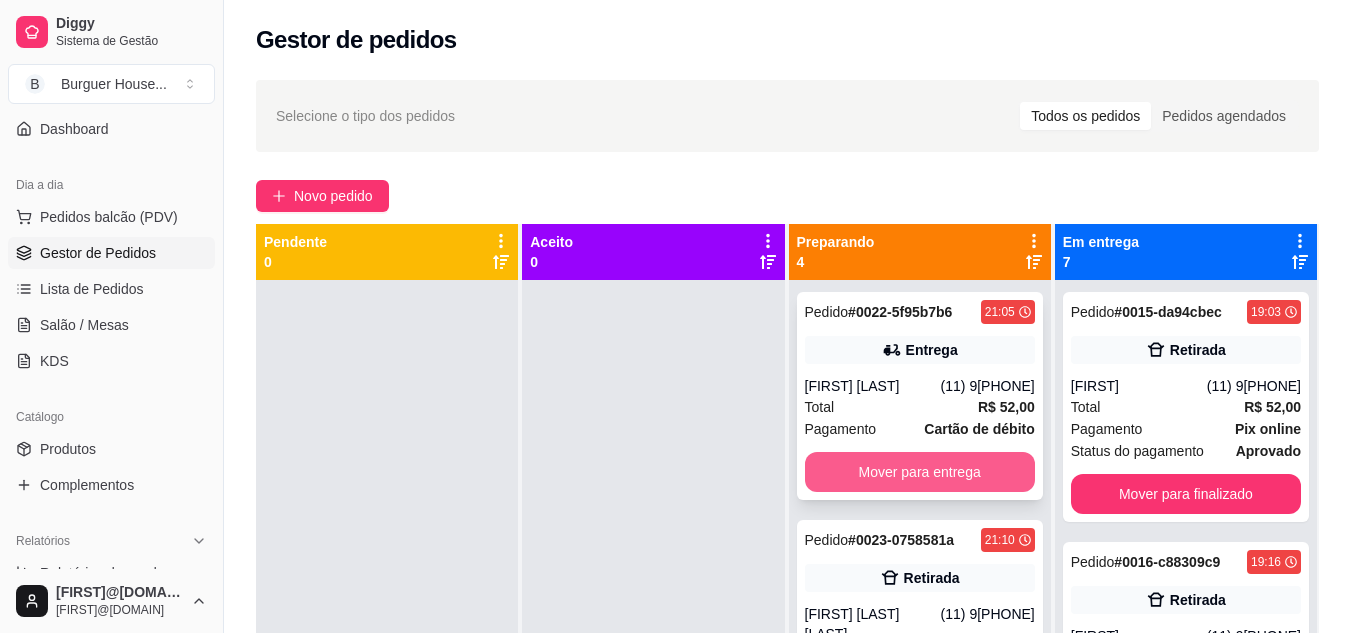 click on "Mover para entrega" at bounding box center [920, 472] 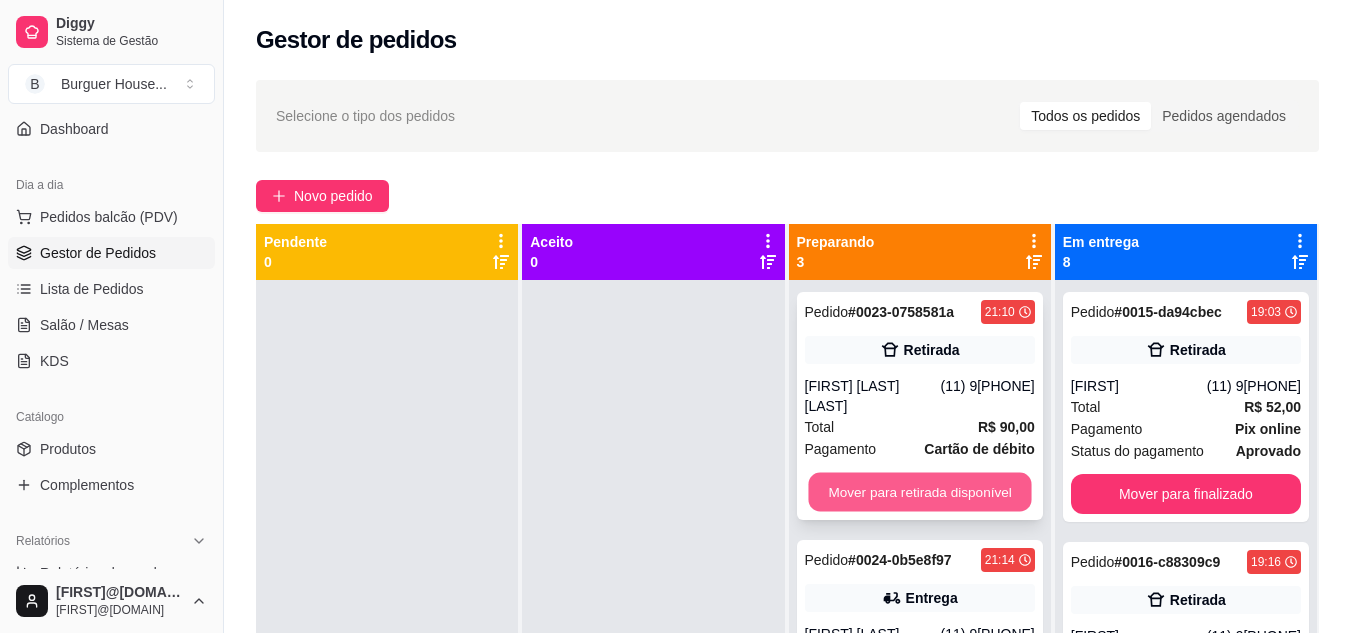 click on "Mover para retirada disponível" at bounding box center (919, 492) 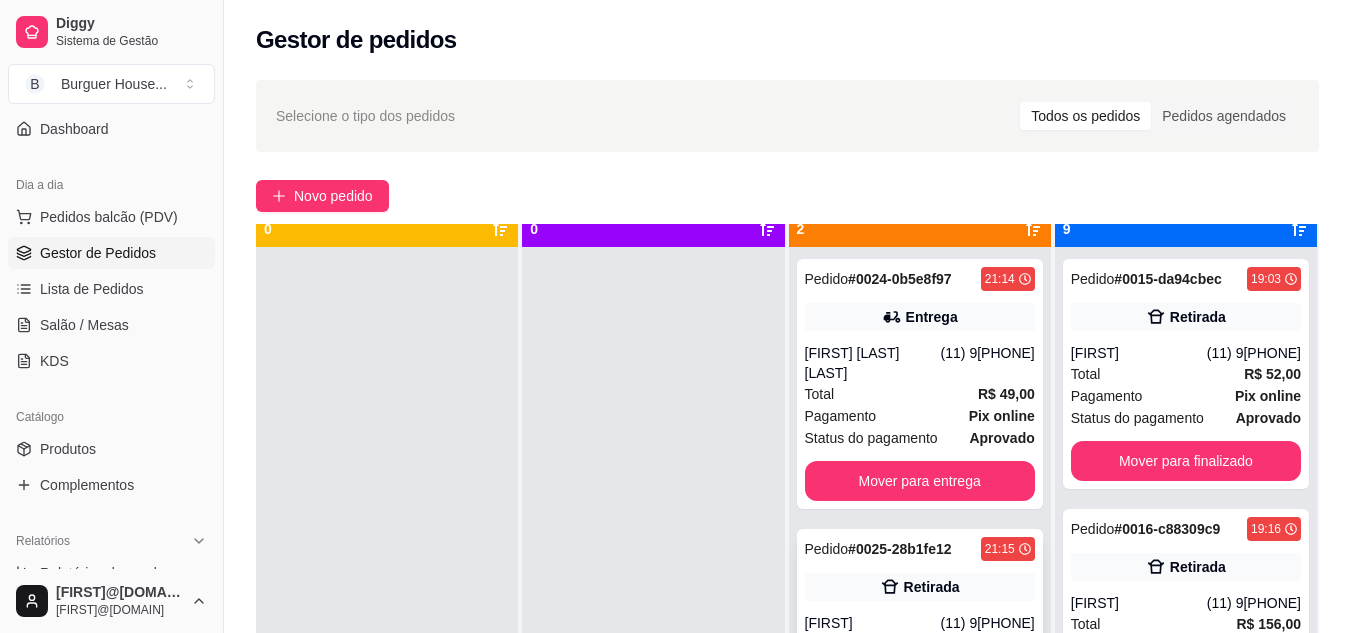 scroll, scrollTop: 56, scrollLeft: 0, axis: vertical 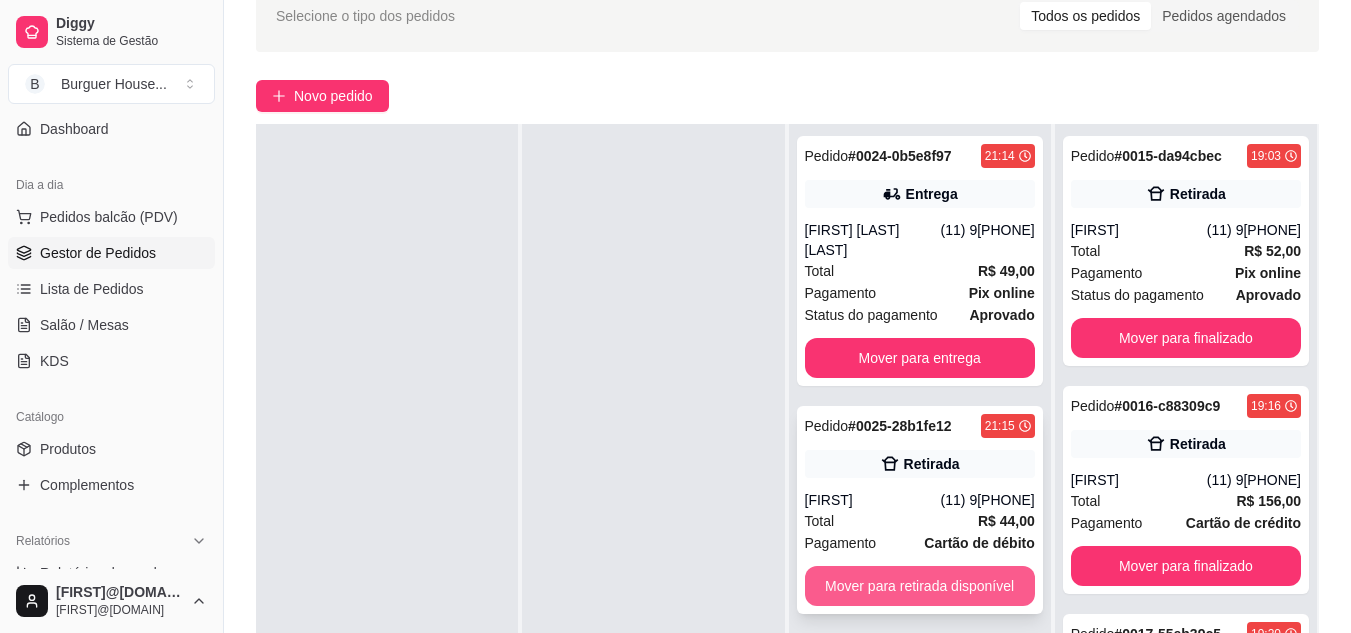click on "Mover para retirada disponível" at bounding box center (920, 586) 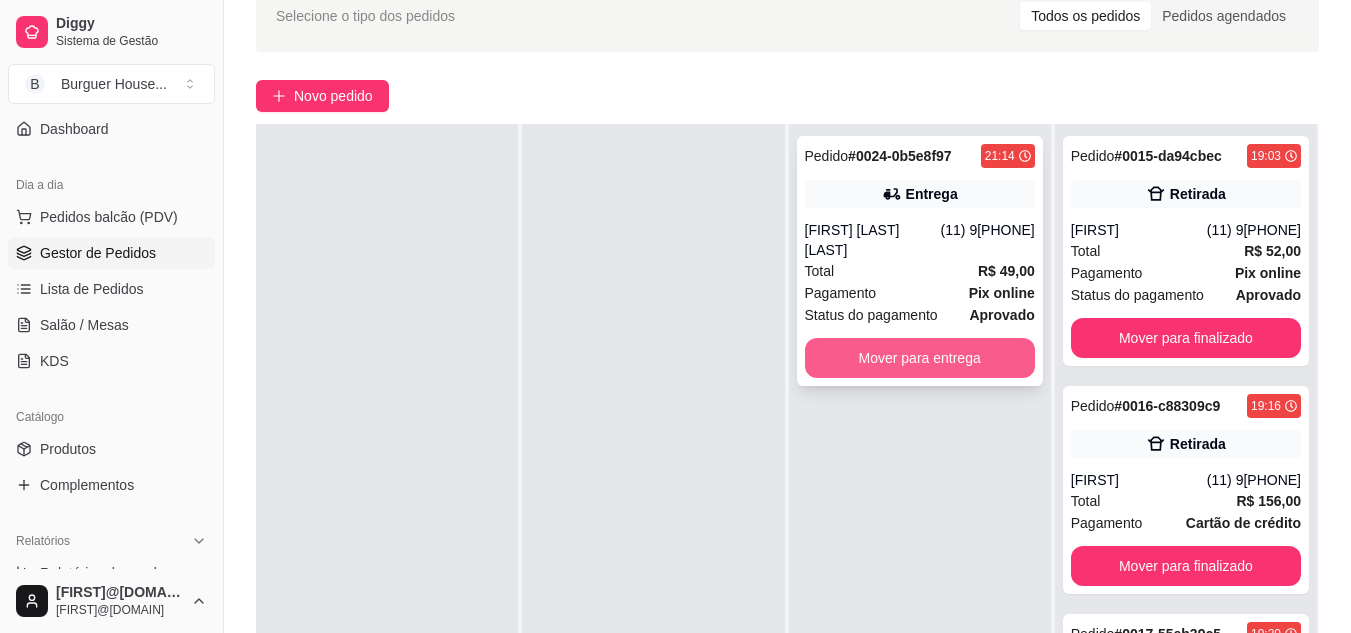 click on "Mover para entrega" at bounding box center (920, 358) 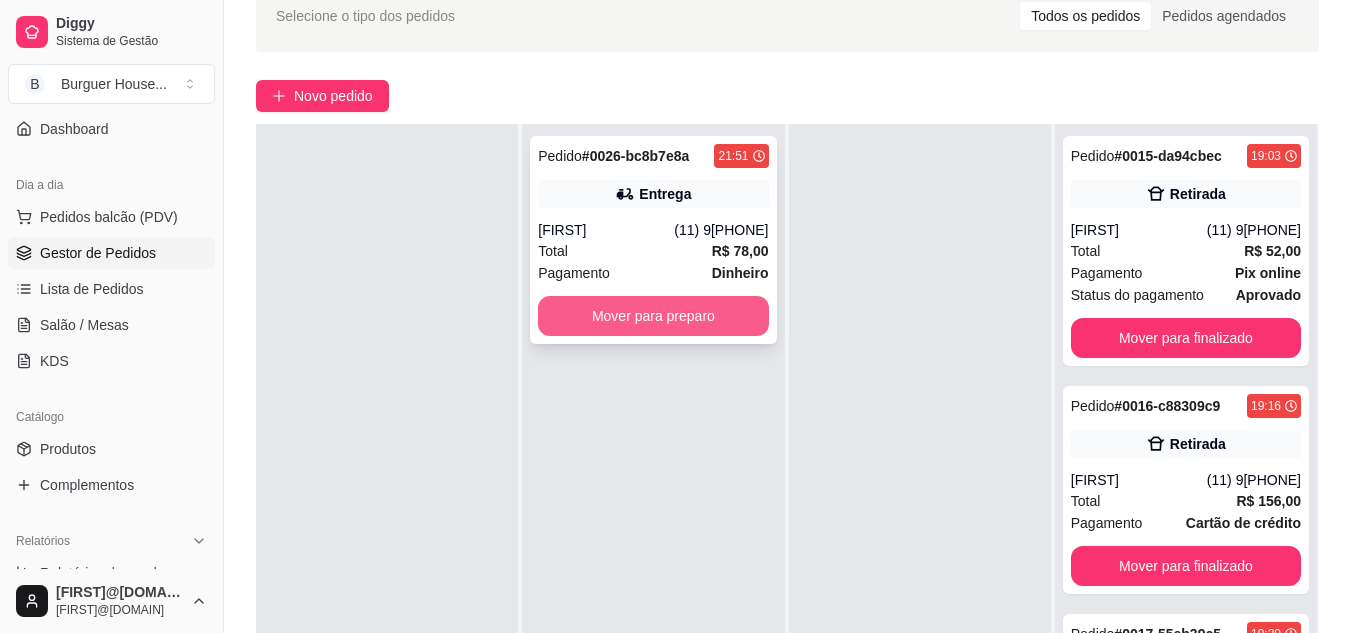 click on "Mover para preparo" at bounding box center (653, 316) 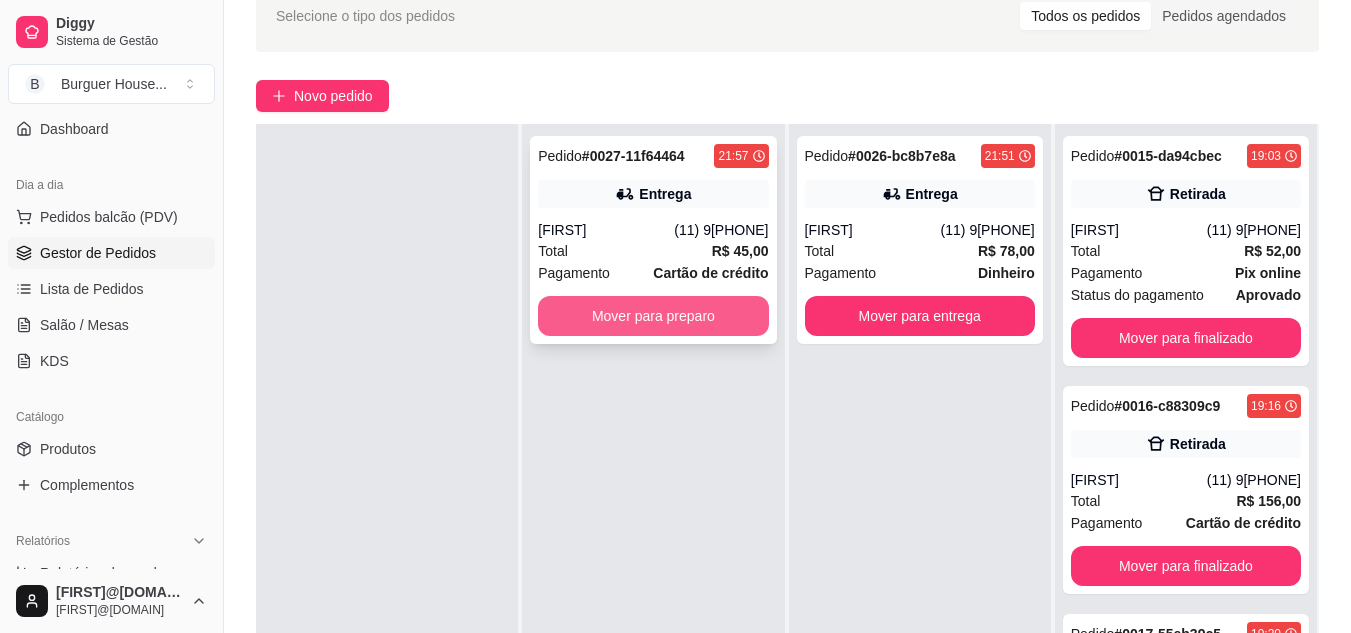 click on "Mover para preparo" at bounding box center (653, 316) 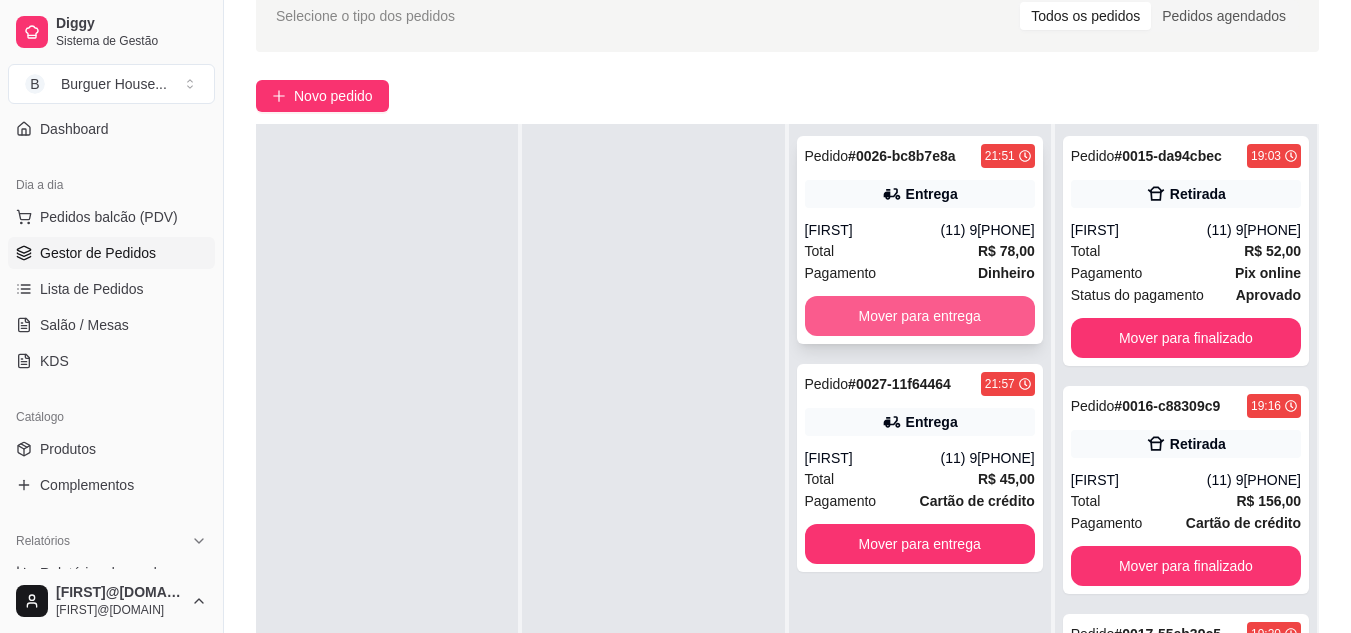 click on "Mover para entrega" at bounding box center (920, 316) 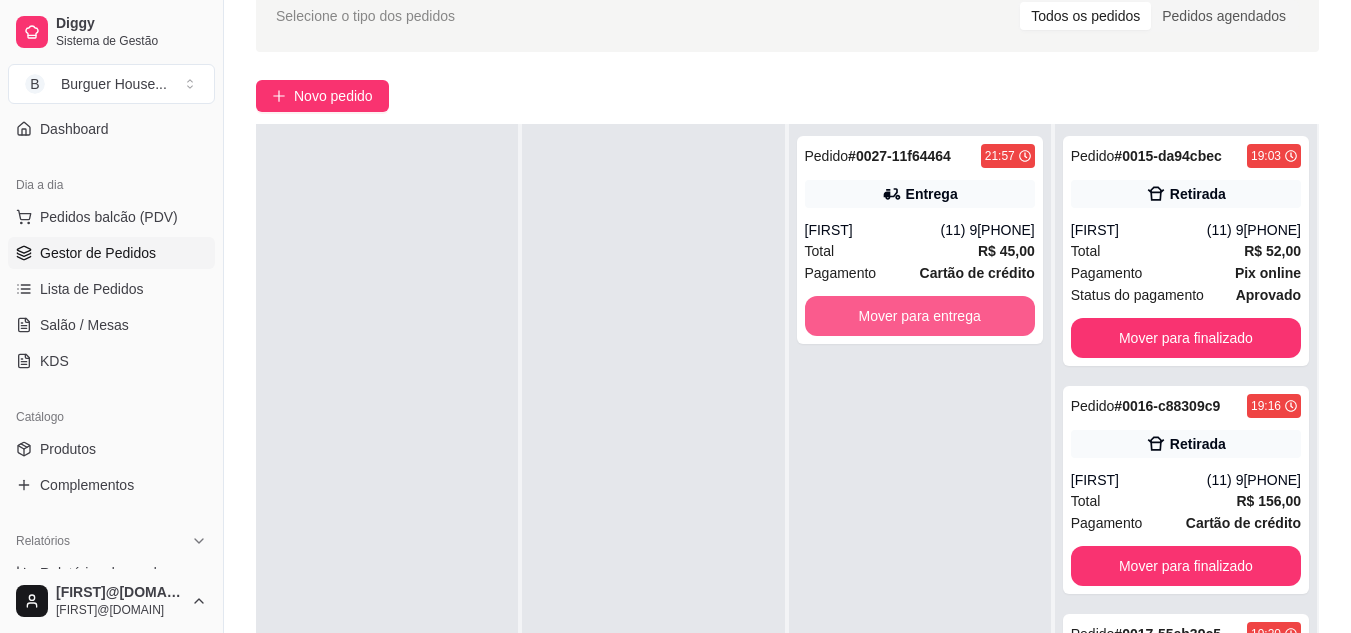 click on "Mover para entrega" at bounding box center [920, 316] 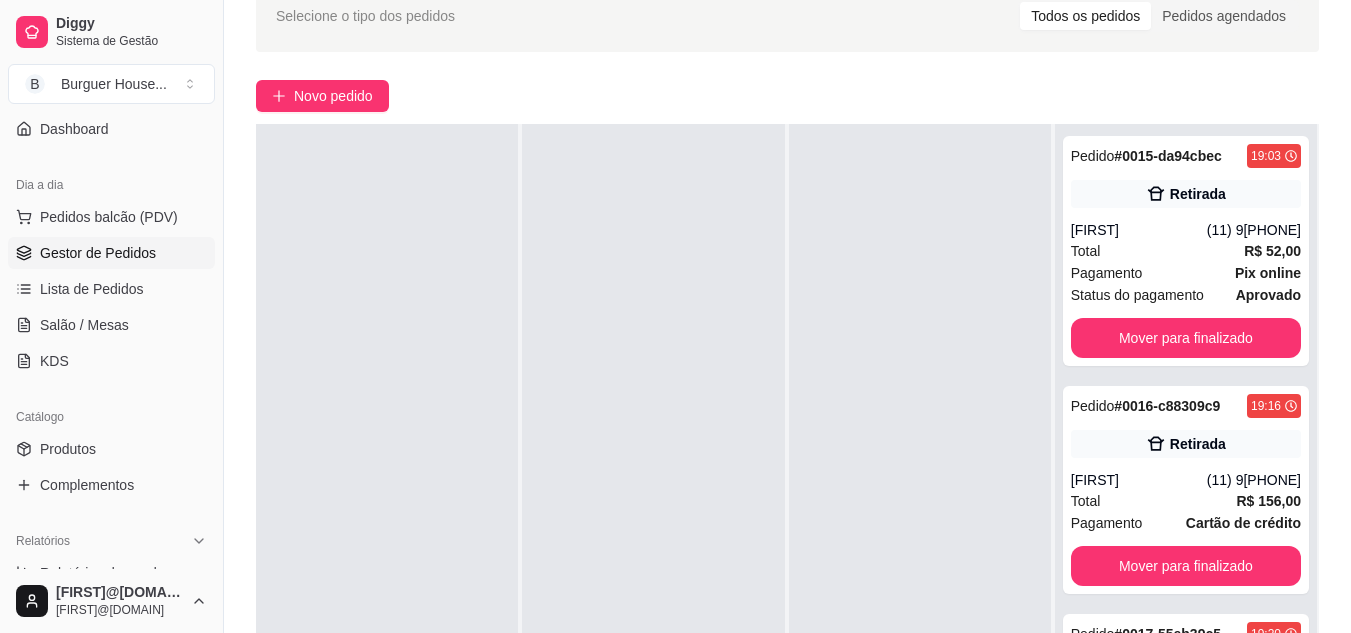 scroll, scrollTop: 0, scrollLeft: 0, axis: both 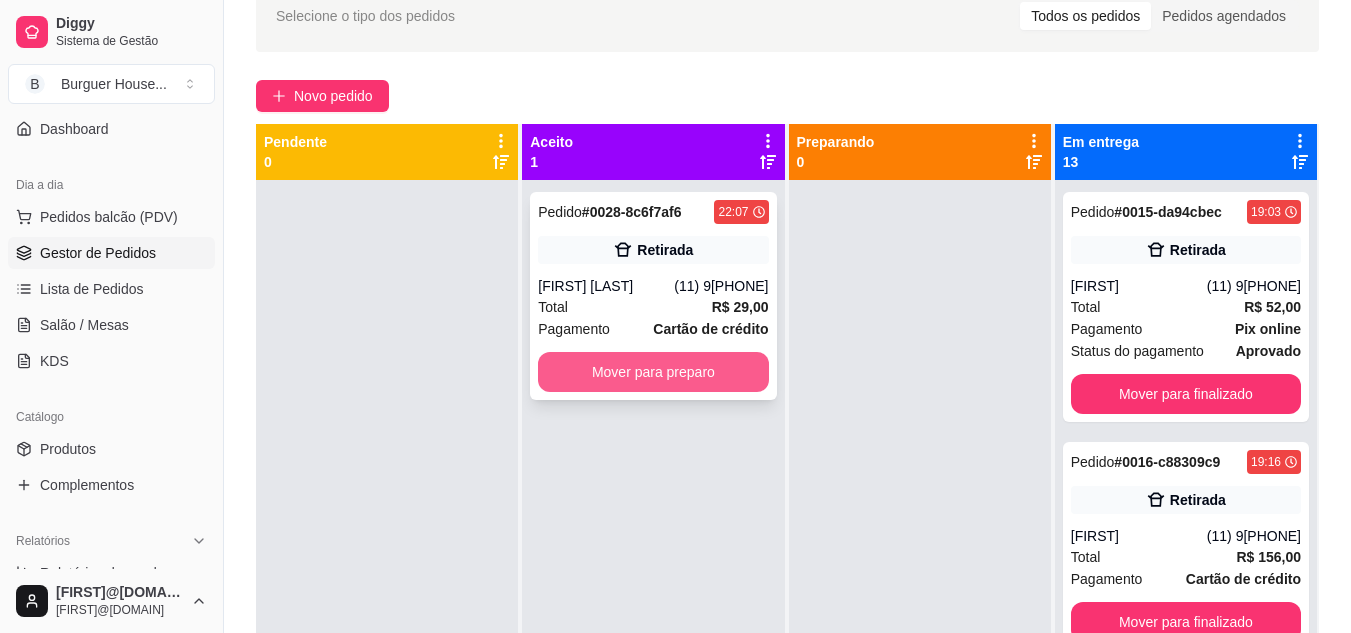 click on "Mover para preparo" at bounding box center (653, 372) 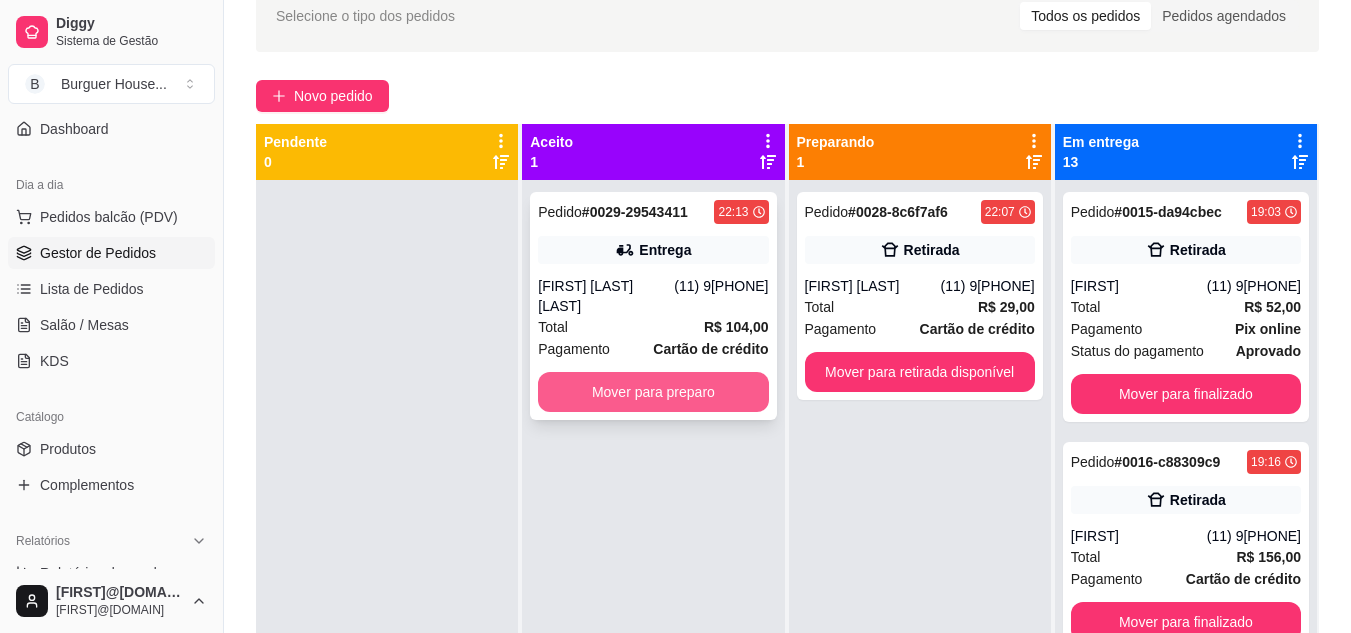 click on "Mover para preparo" at bounding box center (653, 392) 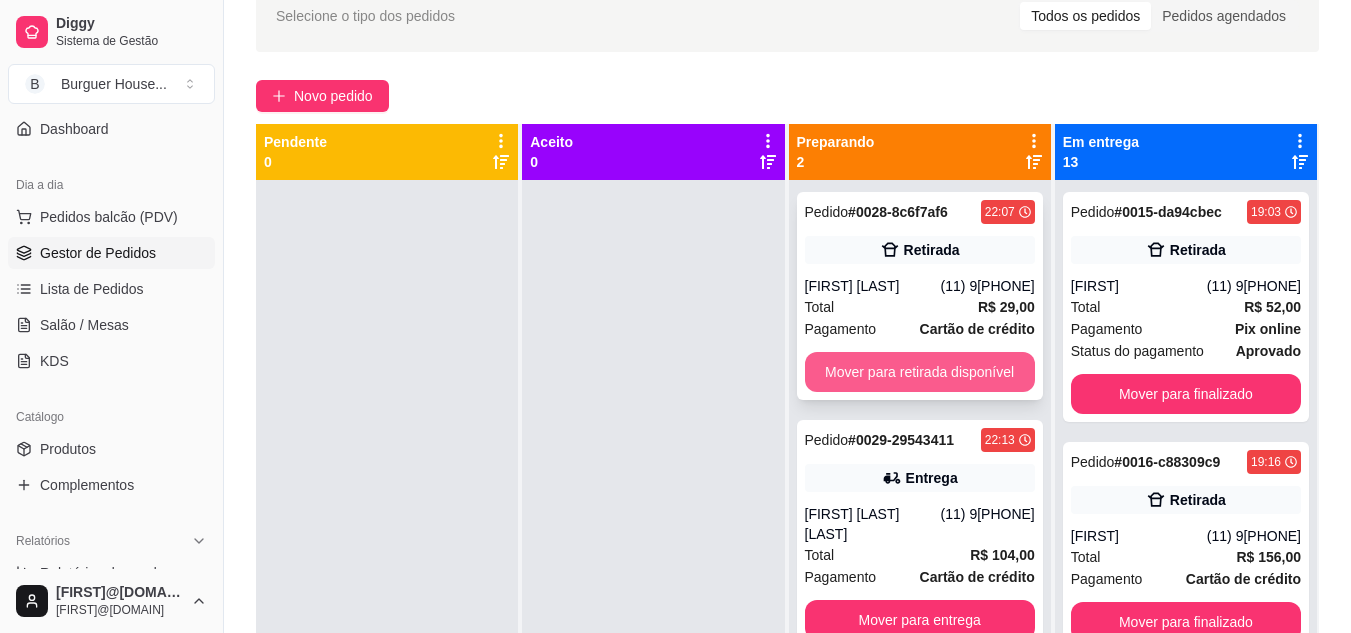 click on "Mover para retirada disponível" at bounding box center [920, 372] 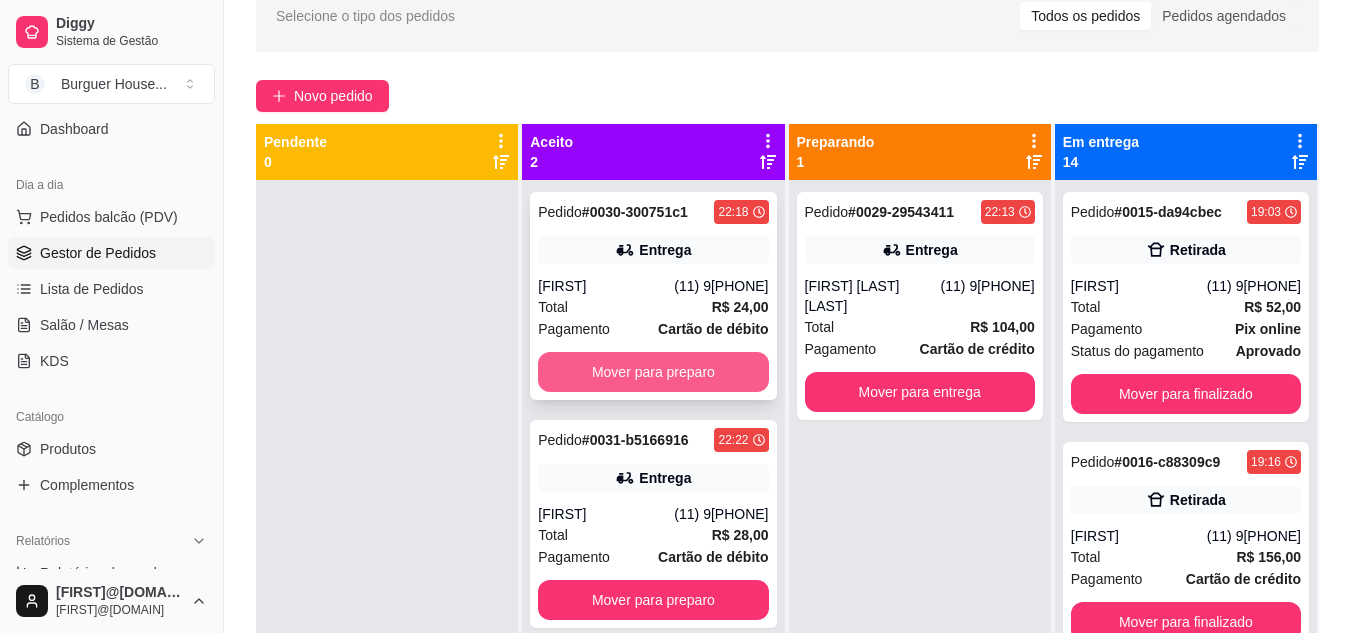 click on "Mover para preparo" at bounding box center (653, 372) 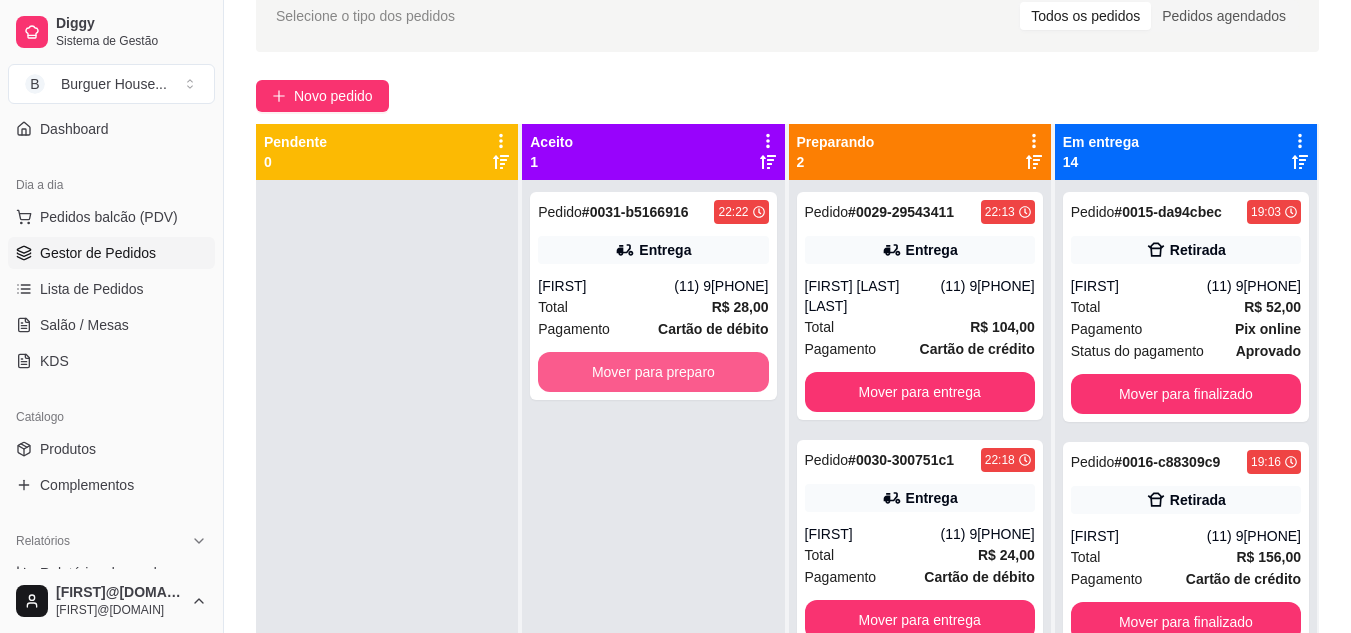 click on "Mover para preparo" at bounding box center (653, 372) 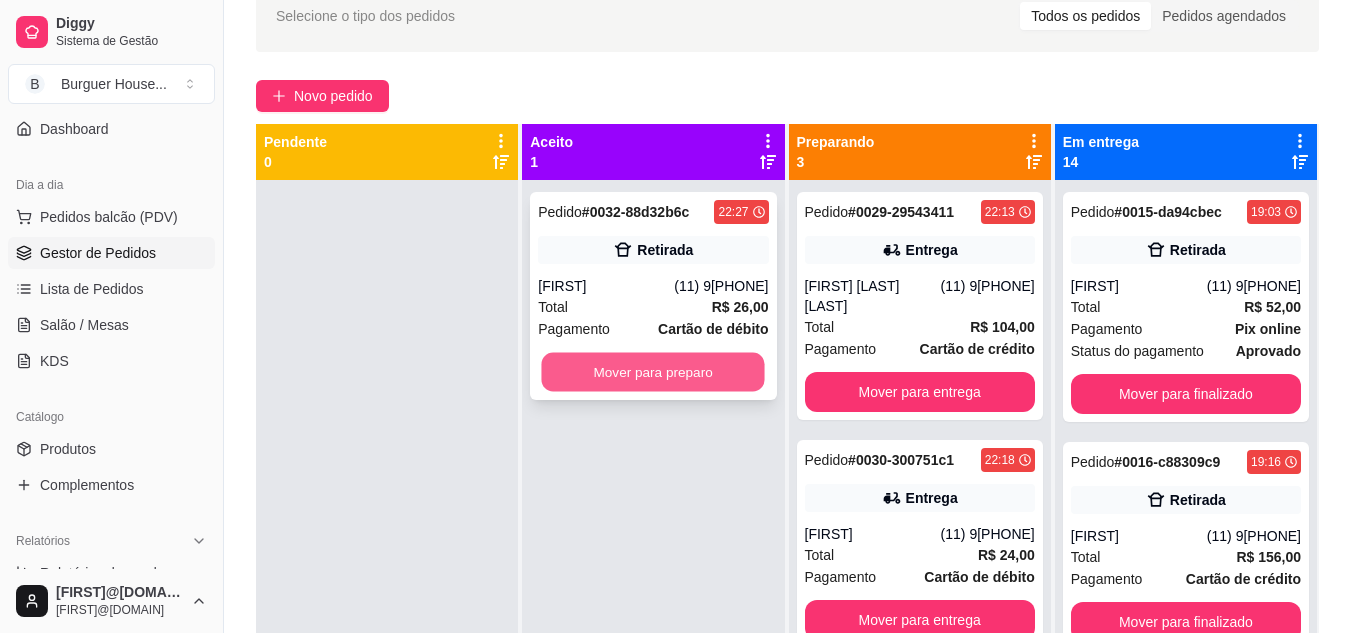 click on "Mover para preparo" at bounding box center [653, 372] 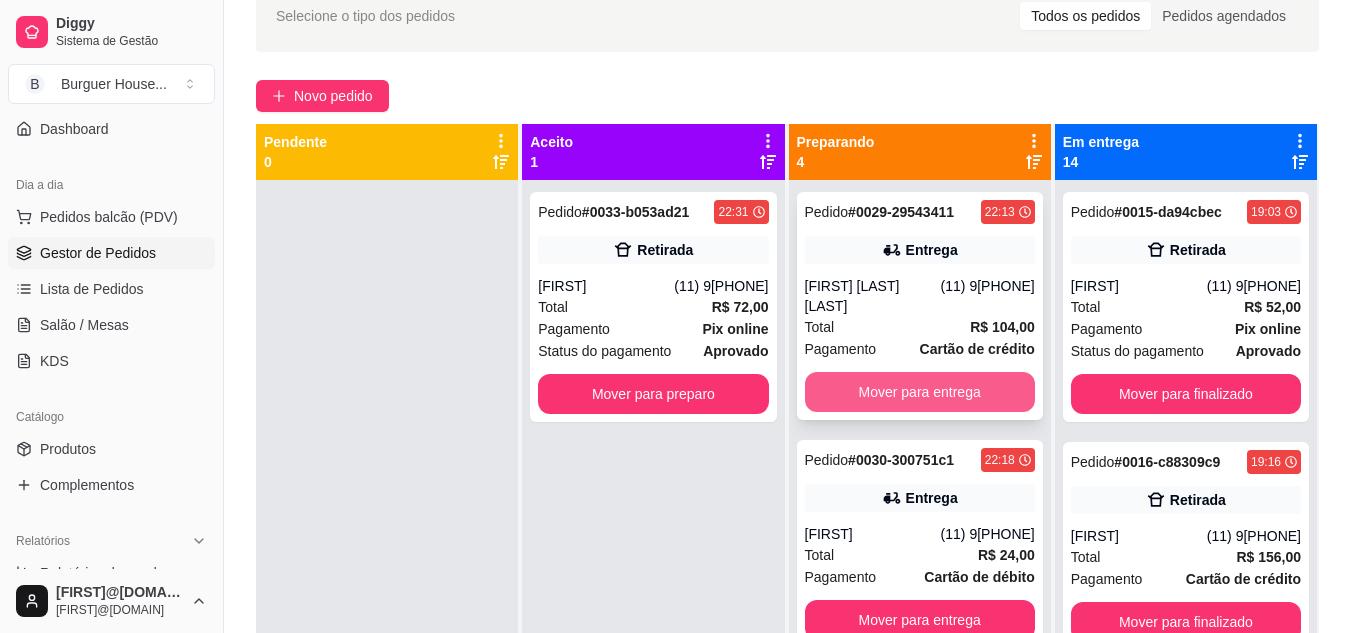 click on "Mover para entrega" at bounding box center (920, 392) 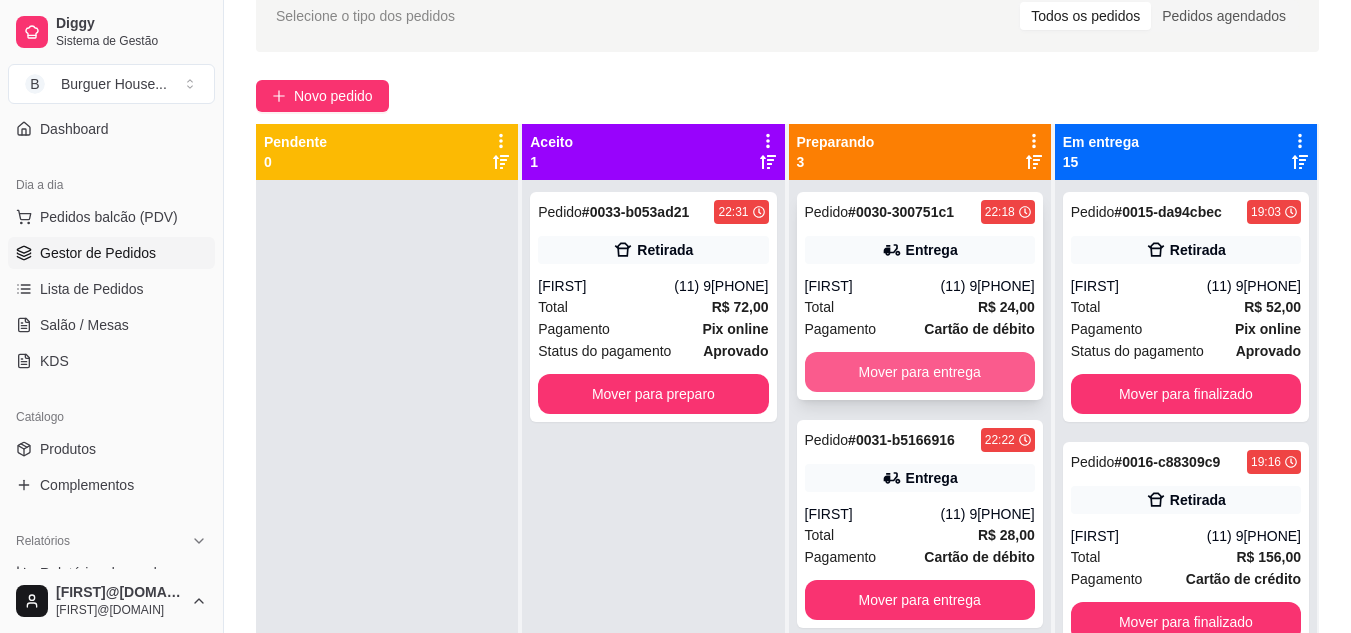 click on "Mover para entrega" at bounding box center [920, 372] 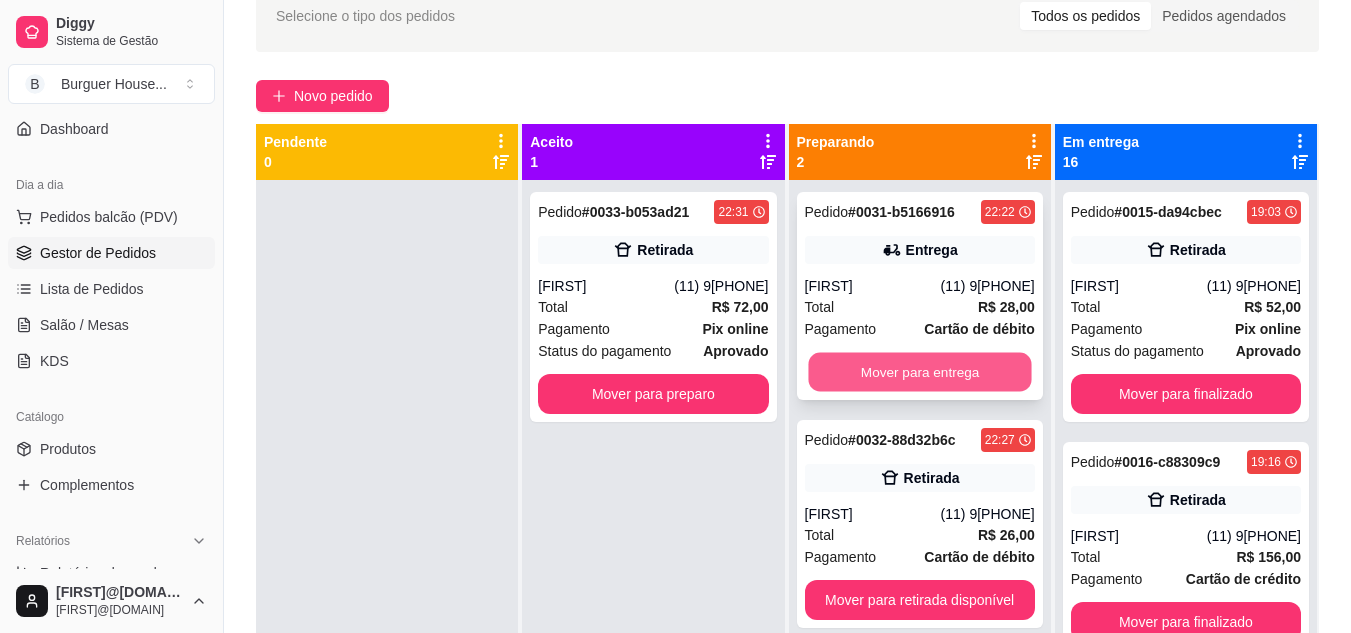 click on "Mover para entrega" at bounding box center (919, 372) 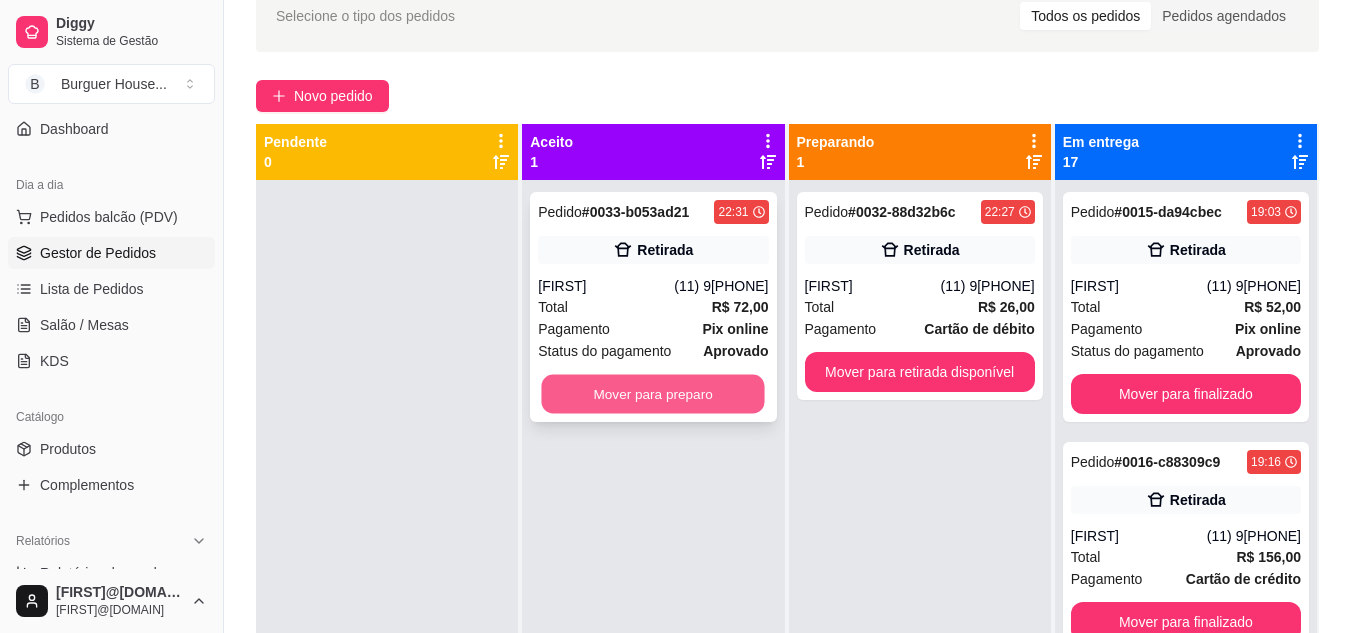 click on "Mover para preparo" at bounding box center (653, 394) 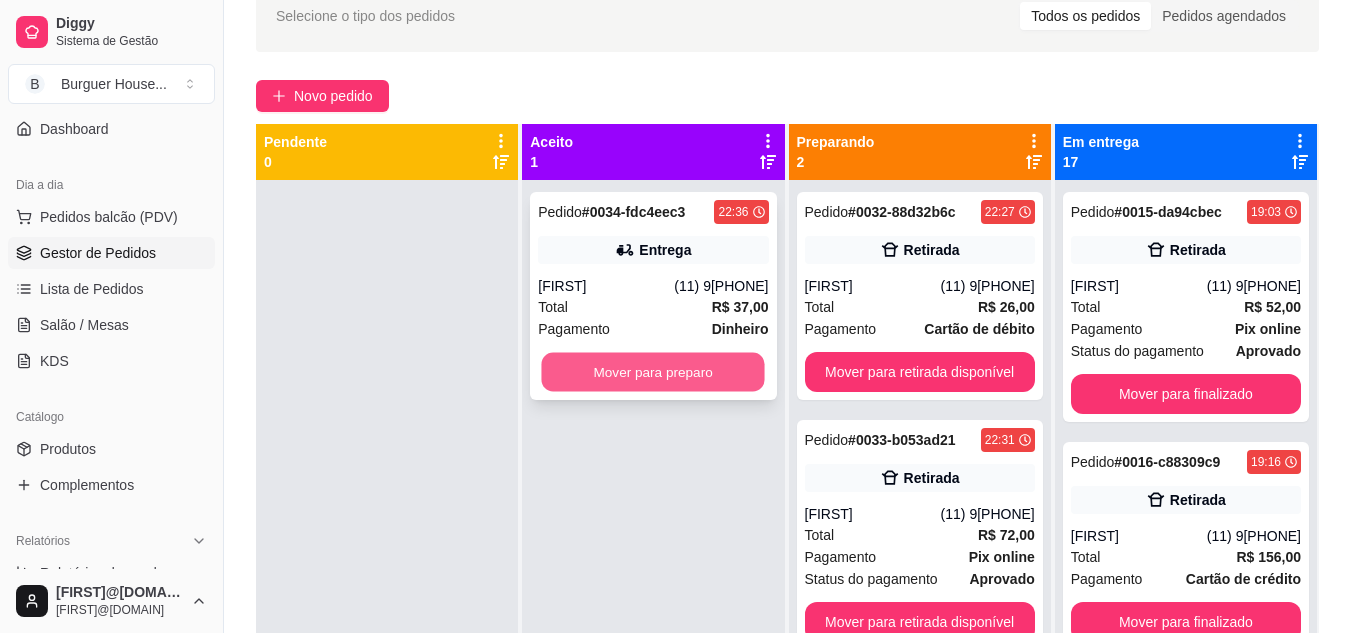 click on "Mover para preparo" at bounding box center [653, 372] 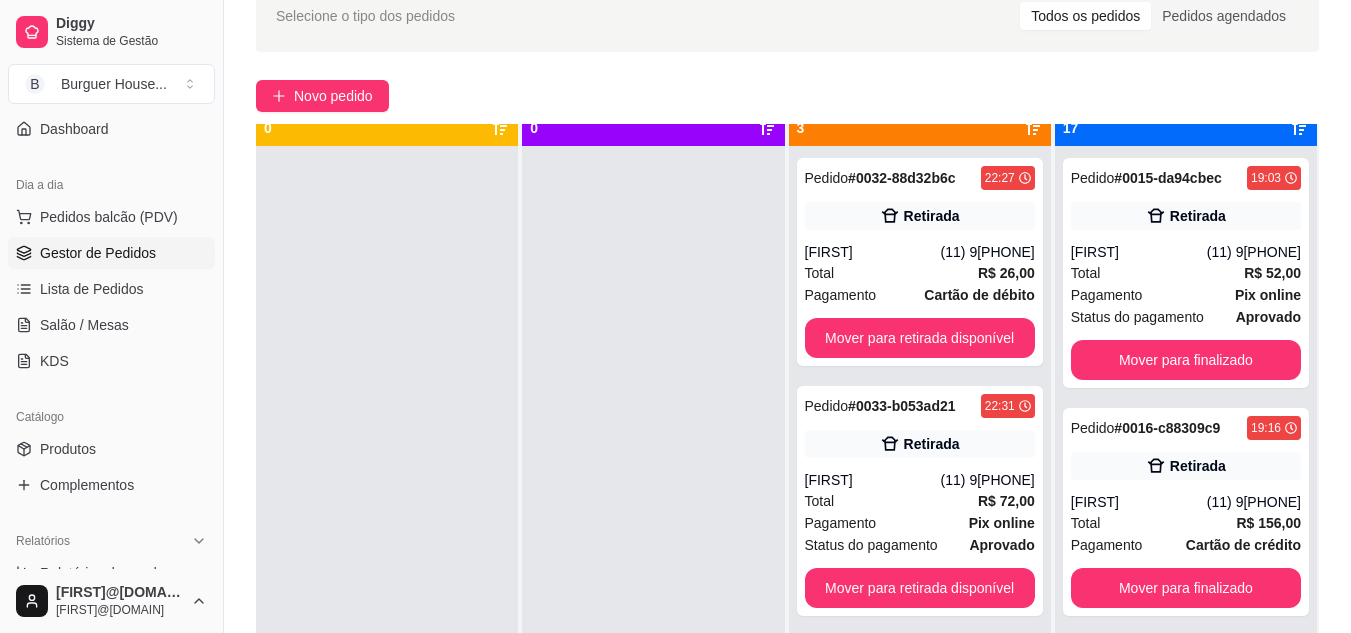 scroll, scrollTop: 56, scrollLeft: 0, axis: vertical 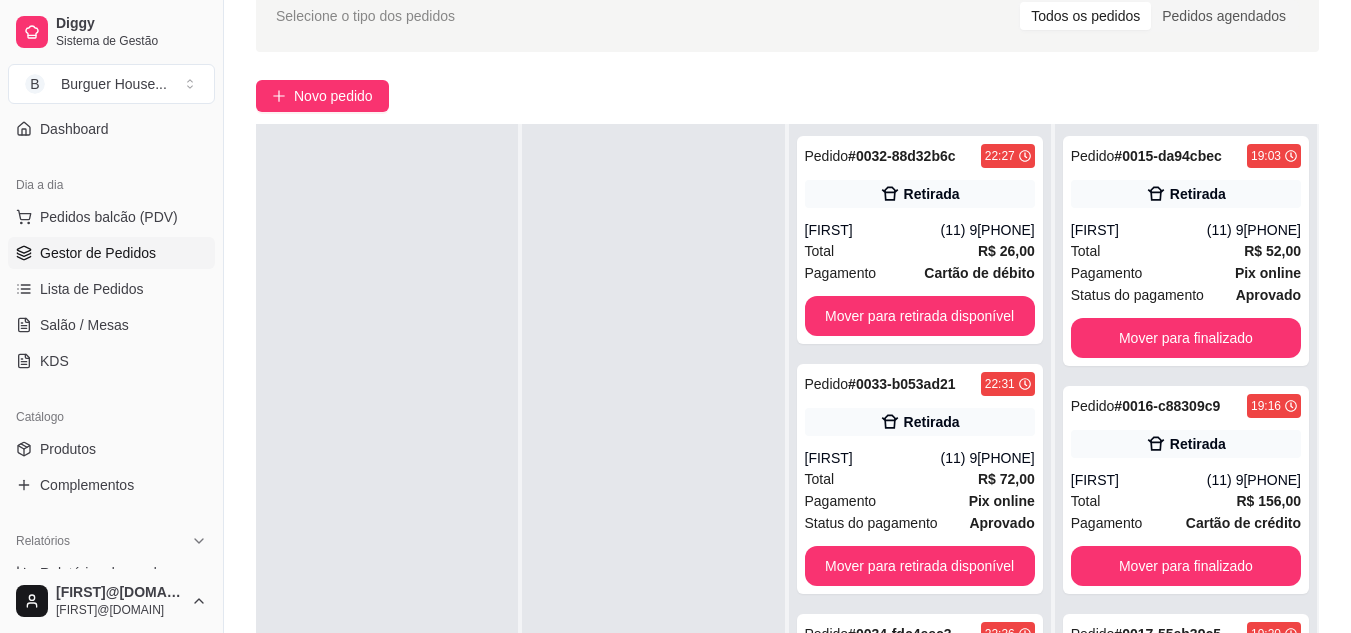 drag, startPoint x: 1027, startPoint y: 292, endPoint x: 1028, endPoint y: 262, distance: 30.016663 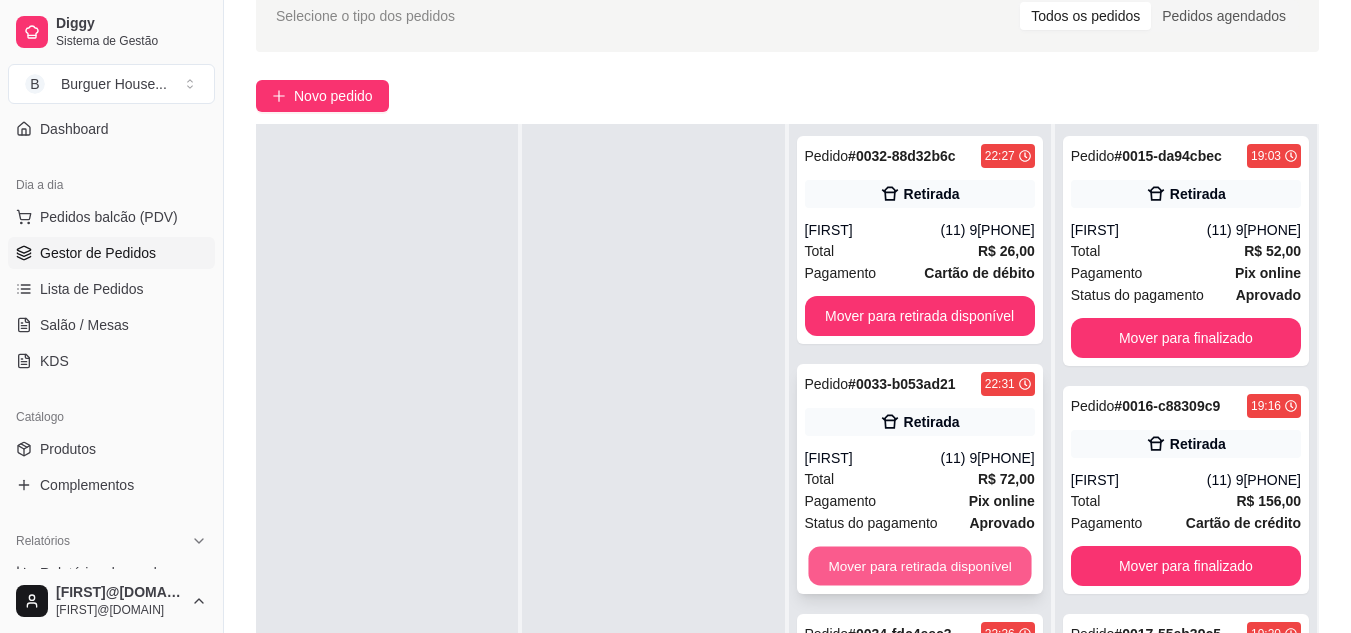 click on "Mover para retirada disponível" at bounding box center (919, 566) 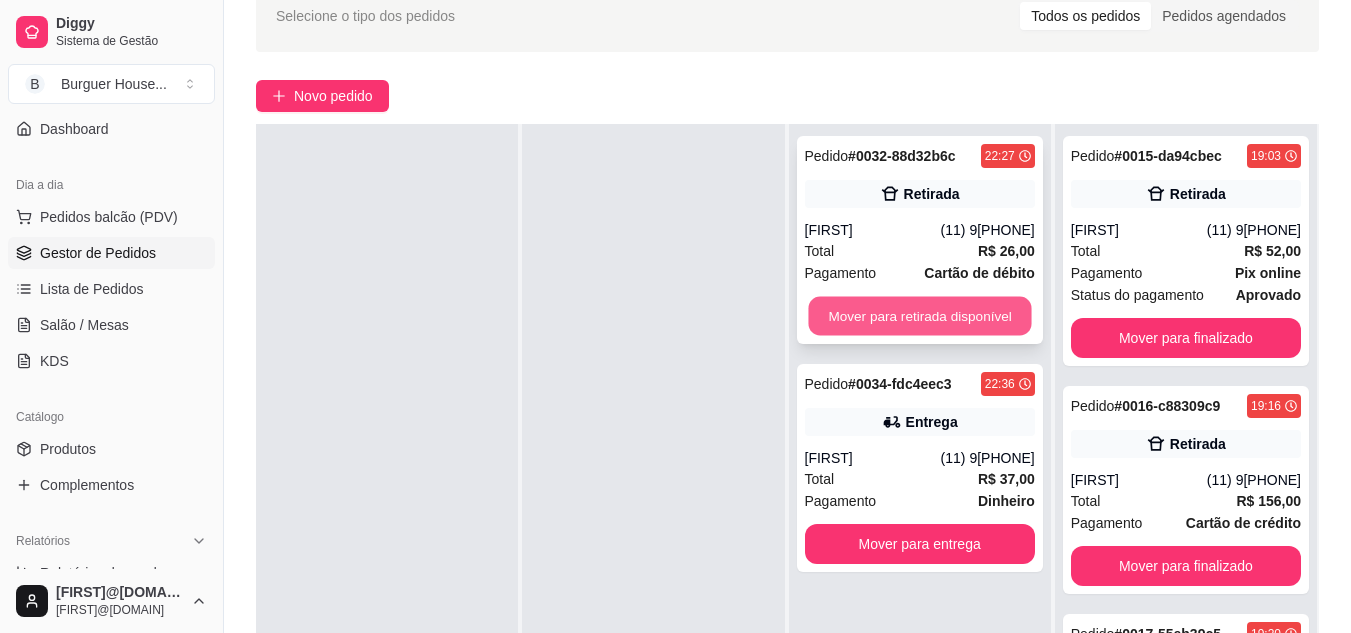 click on "Mover para retirada disponível" at bounding box center (919, 316) 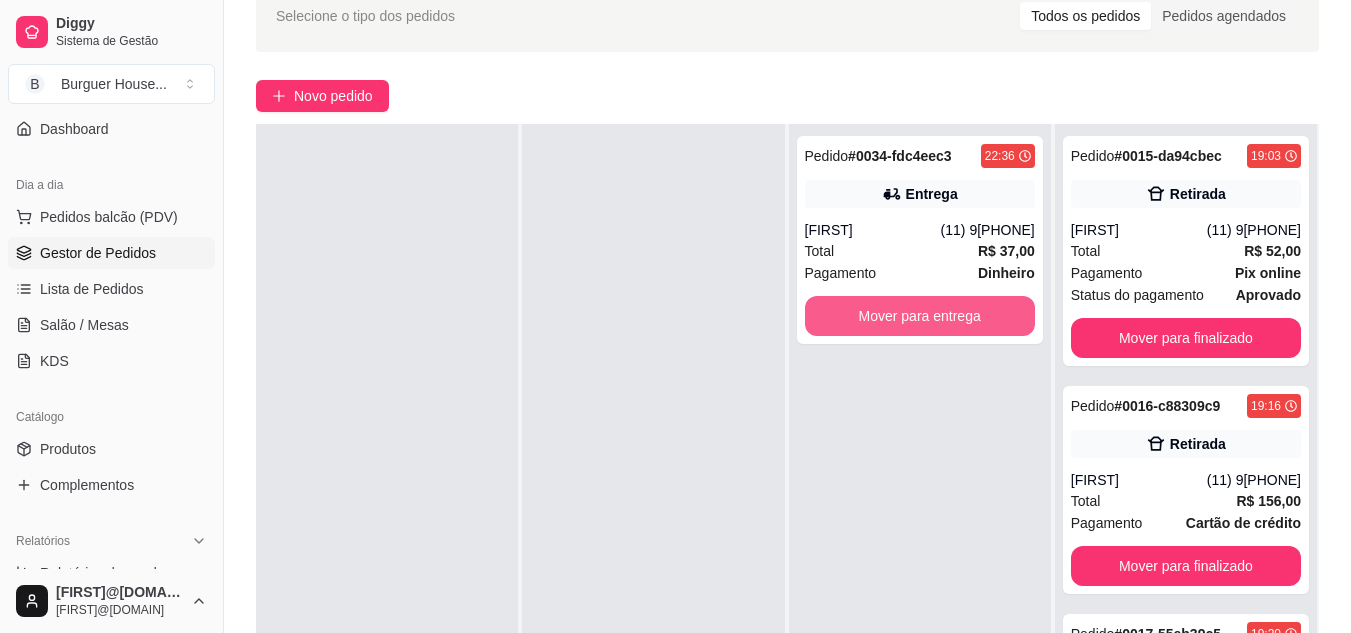 click on "Mover para entrega" at bounding box center [920, 316] 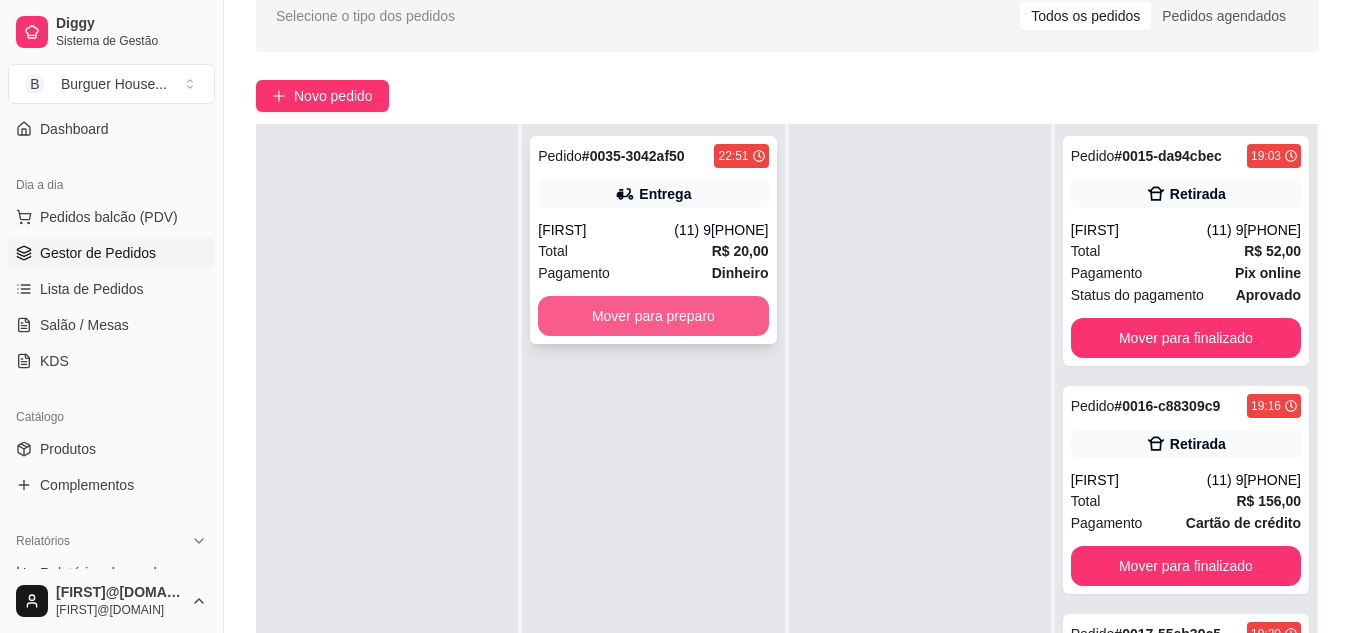 click on "Mover para preparo" at bounding box center (653, 316) 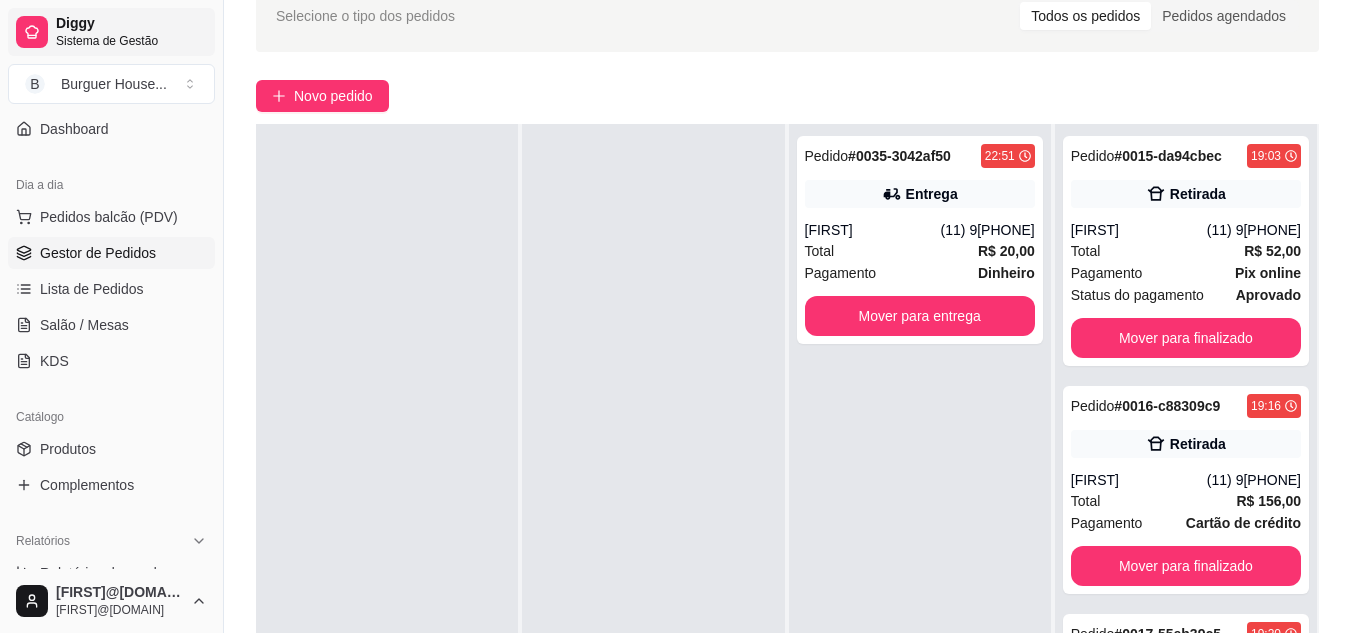 click at bounding box center (32, 32) 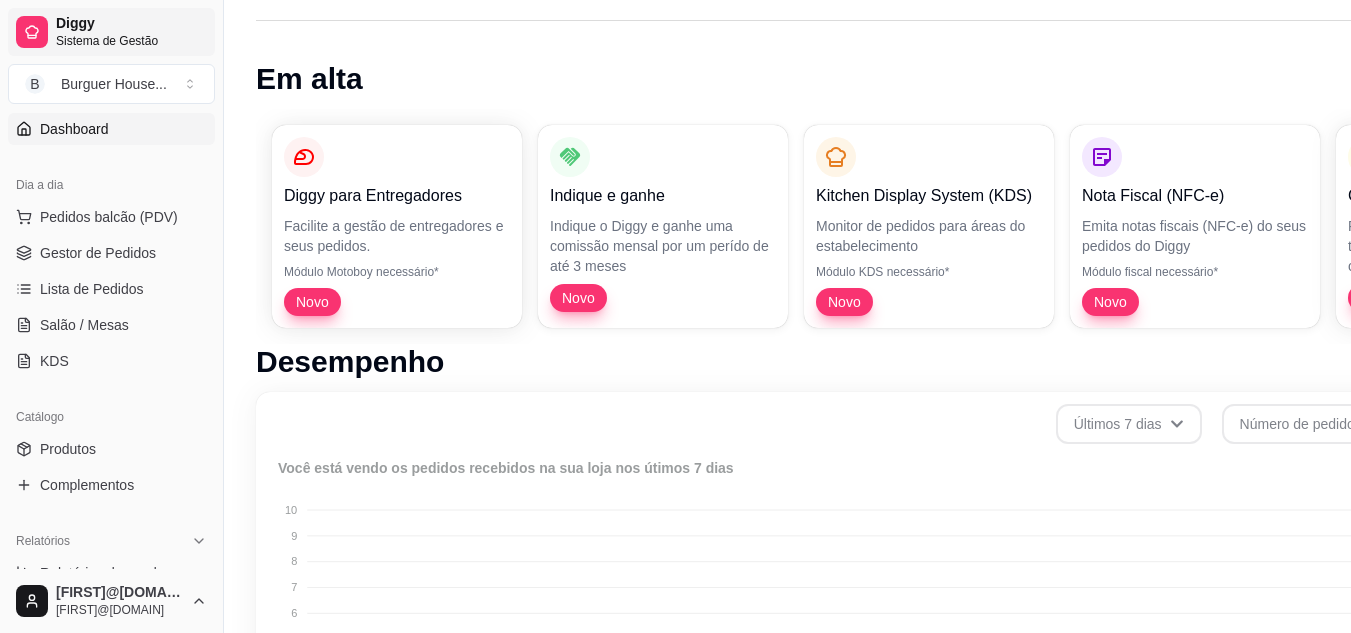 scroll, scrollTop: 0, scrollLeft: 0, axis: both 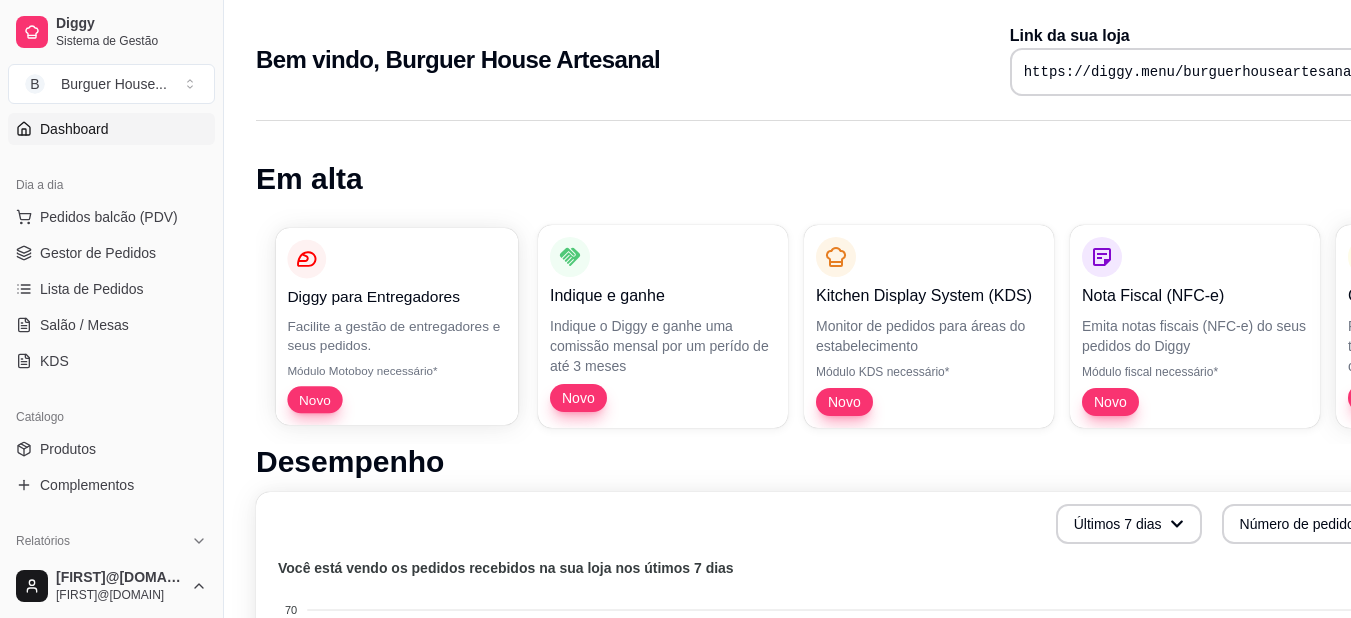 click on "Facilite a gestão de entregadores e seus pedidos." at bounding box center (396, 335) 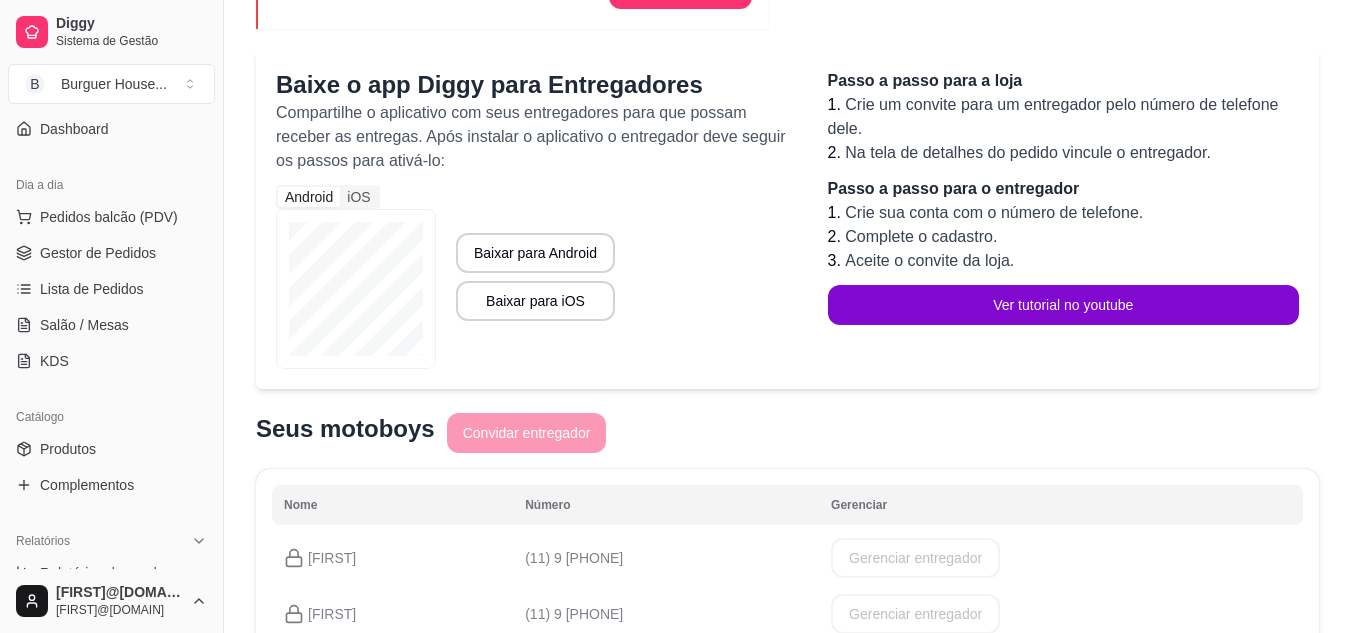 scroll, scrollTop: 198, scrollLeft: 0, axis: vertical 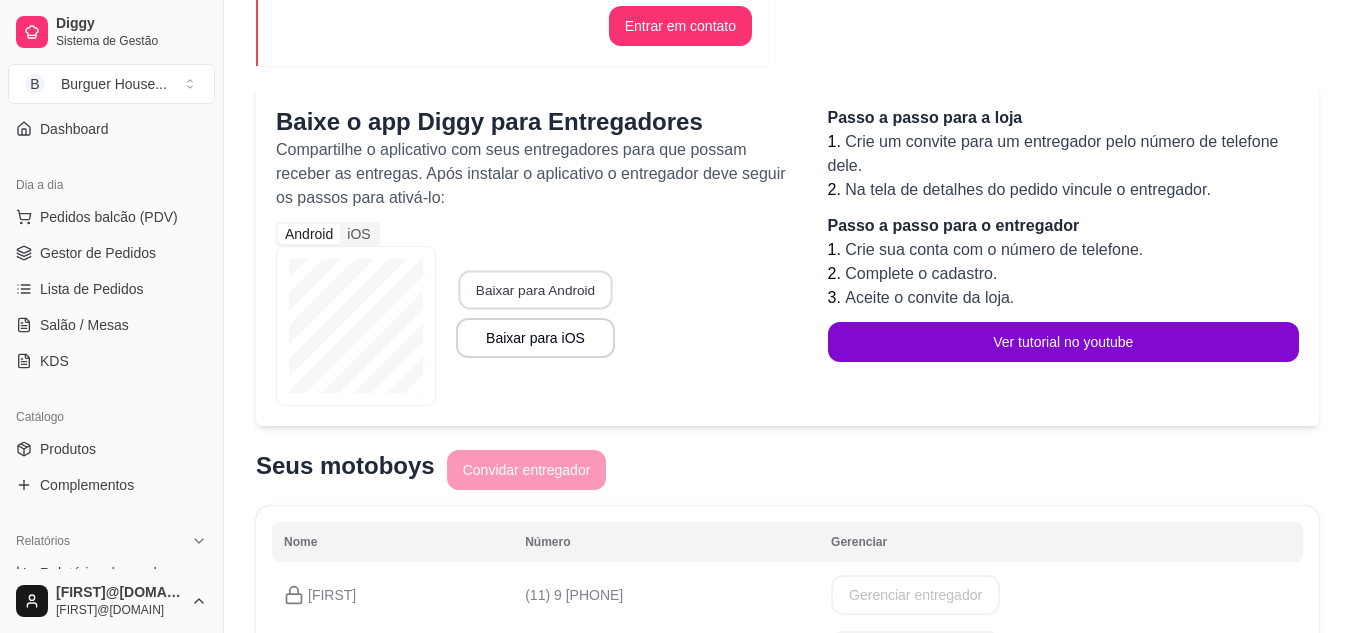 click on "Baixar para Android" at bounding box center (535, 290) 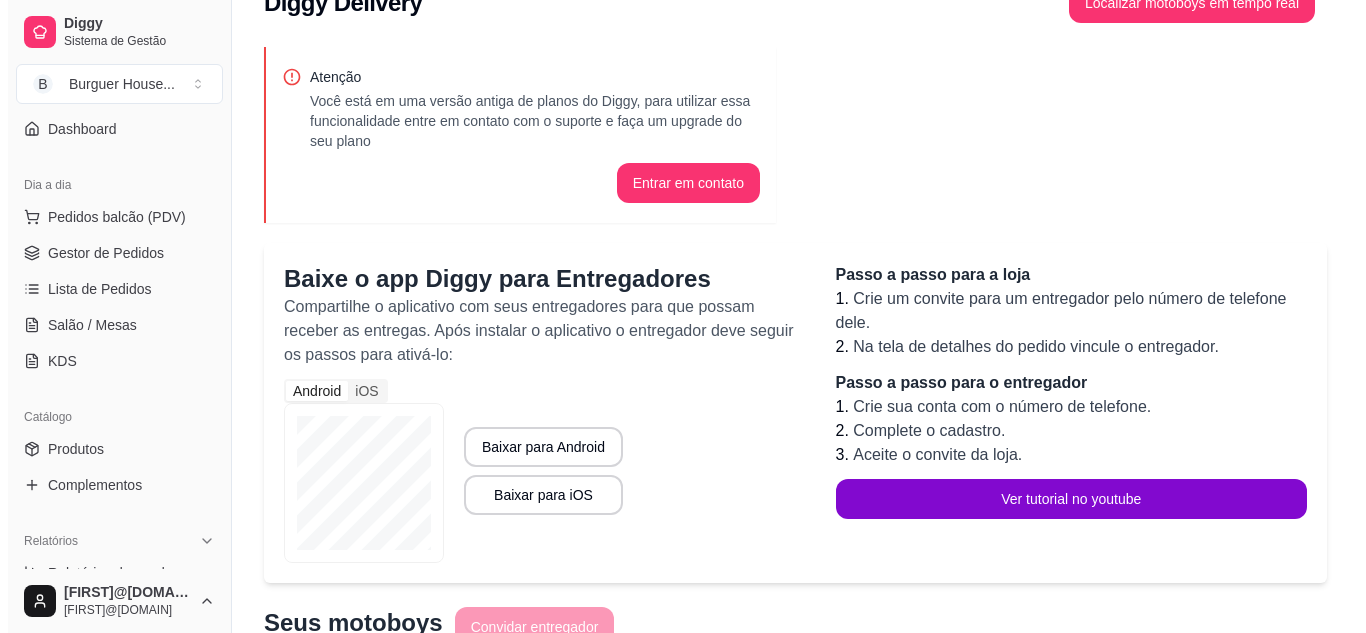 scroll, scrollTop: 0, scrollLeft: 0, axis: both 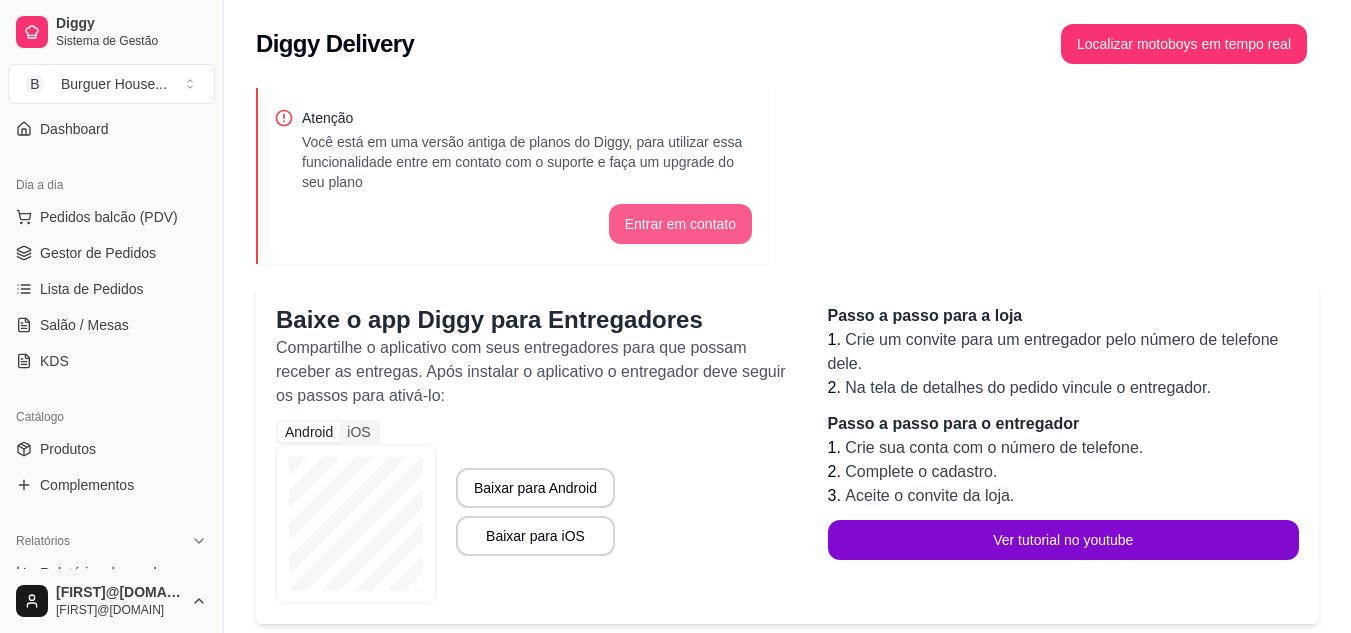 click on "Entrar em contato" at bounding box center [680, 224] 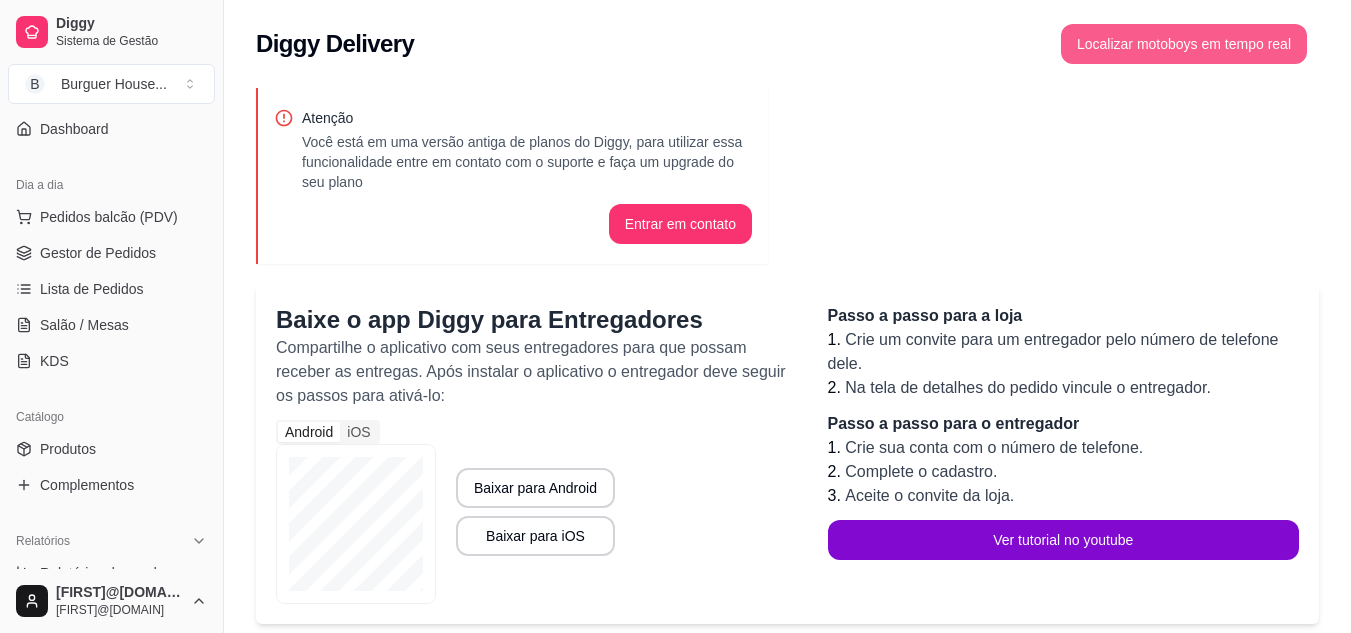 click on "Localizar motoboys em tempo real" at bounding box center (1184, 44) 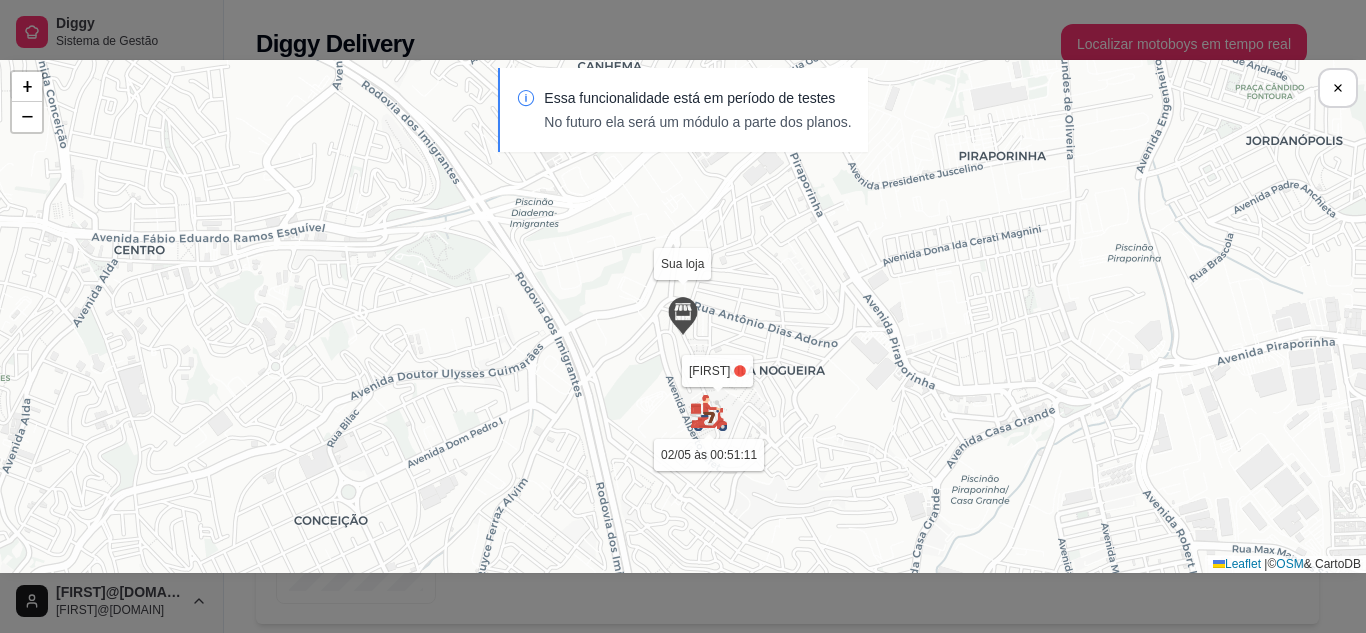 click on "Sua loja felipe 06/08 às 22:52:08 joao 02/05 às 00:51:11 stefanne 06/08 às 22:52:08 + − Leaflet | © OSM & CartoDB" at bounding box center [683, 316] 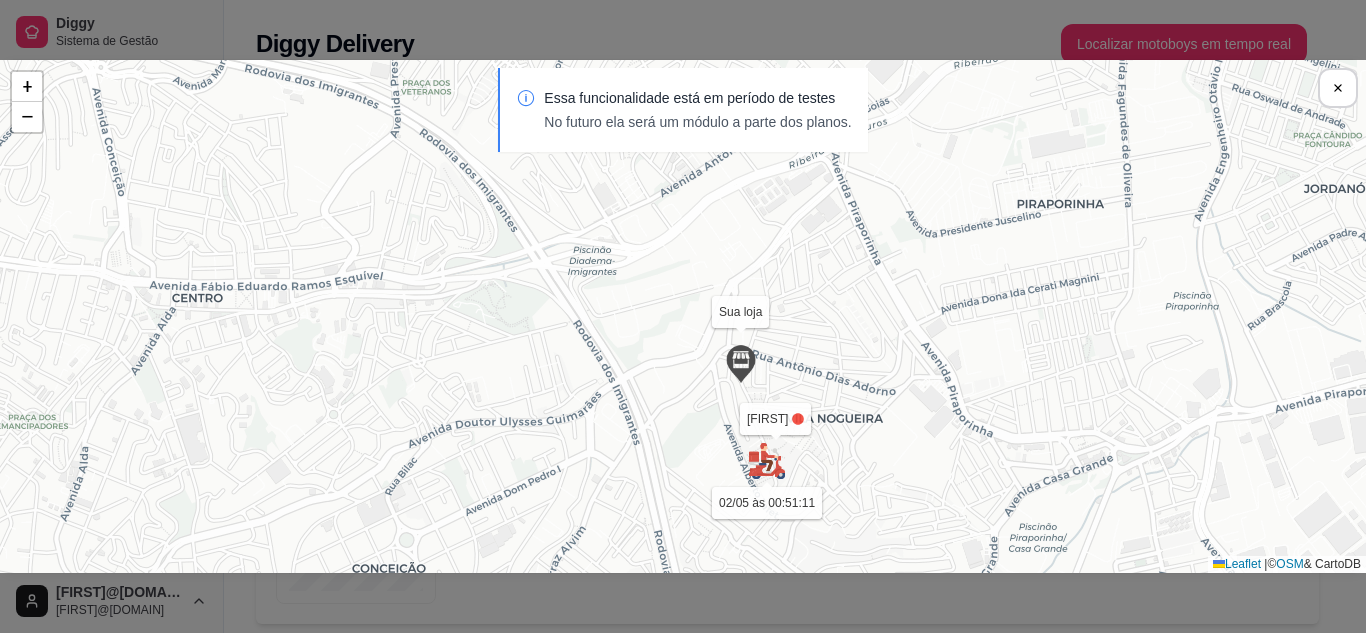 drag, startPoint x: 707, startPoint y: 381, endPoint x: 777, endPoint y: 445, distance: 94.847244 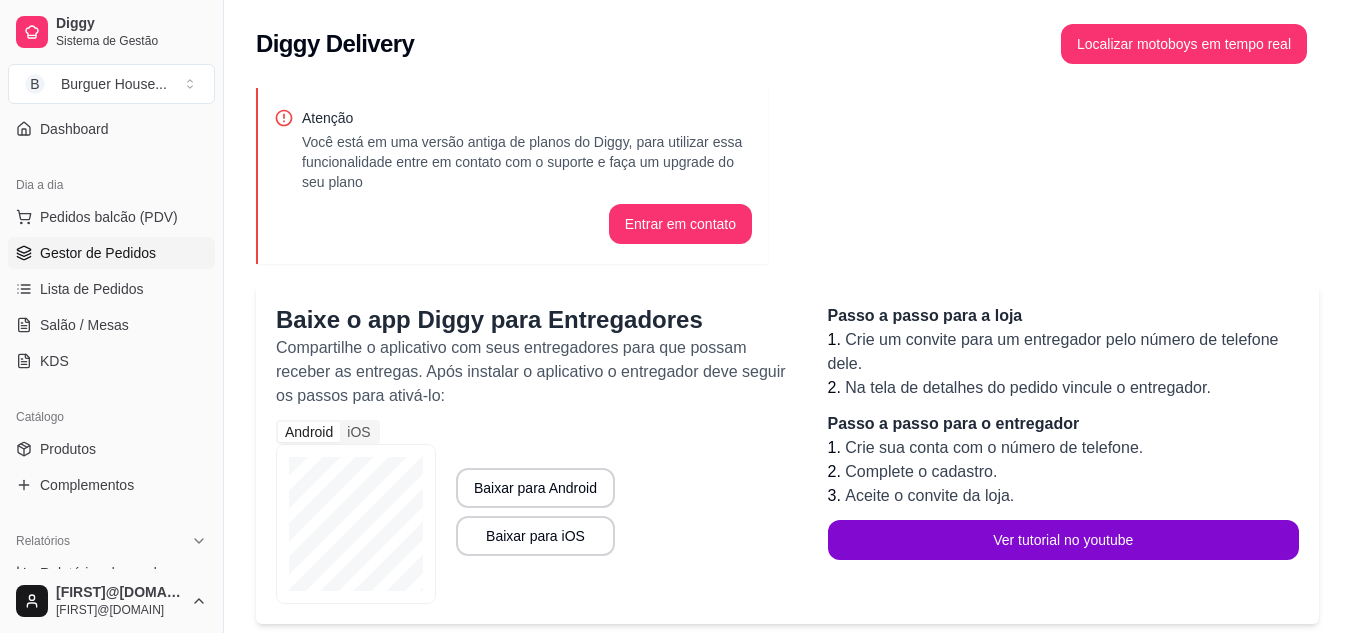 click on "Gestor de Pedidos" at bounding box center [98, 253] 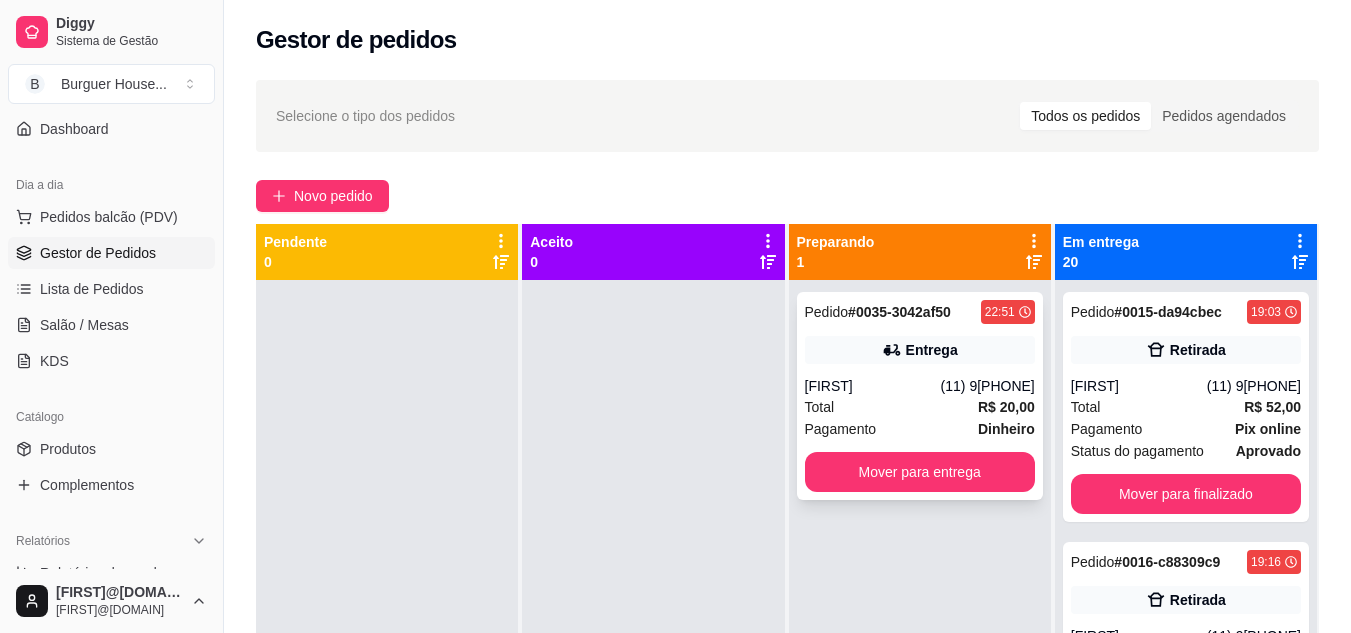 click on "Total R$ 20,00" at bounding box center (920, 407) 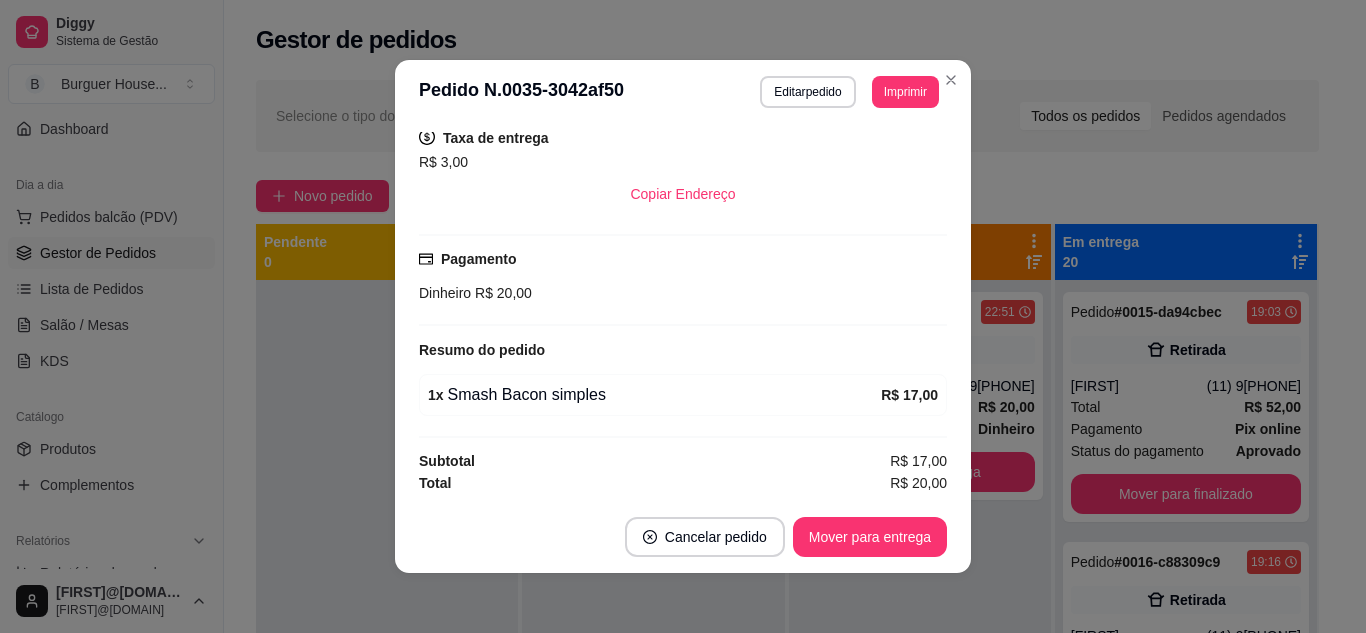 scroll, scrollTop: 416, scrollLeft: 0, axis: vertical 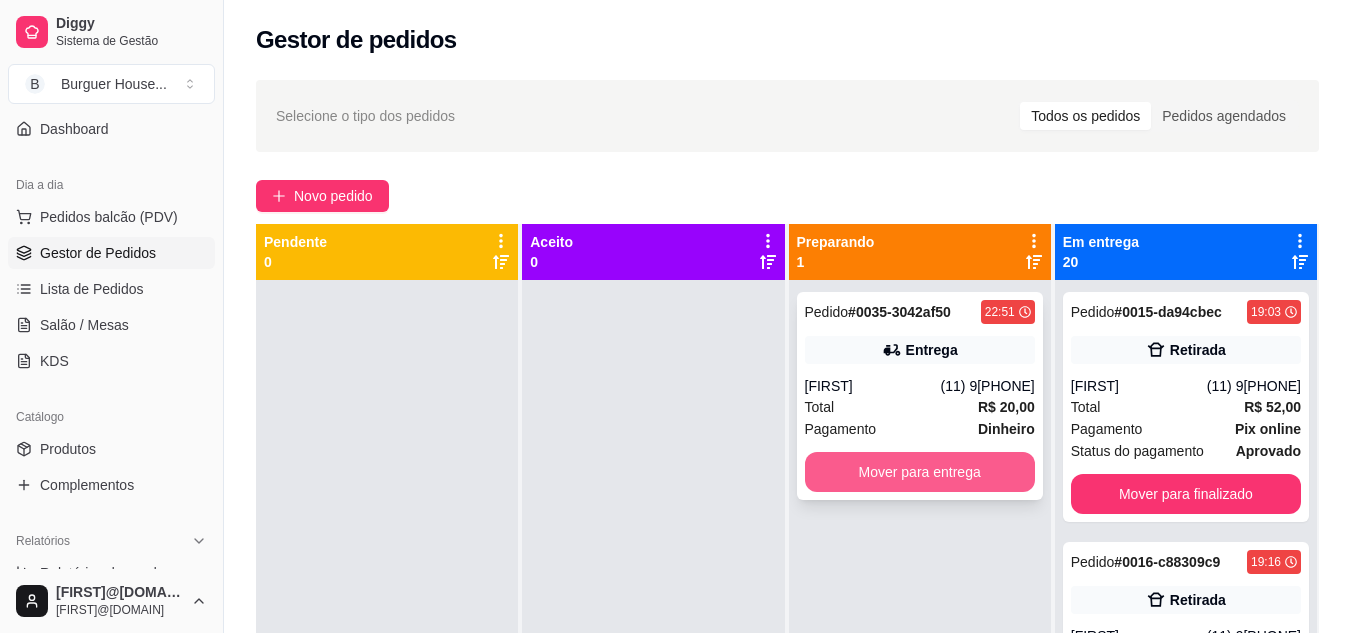 click on "Mover para entrega" at bounding box center [920, 472] 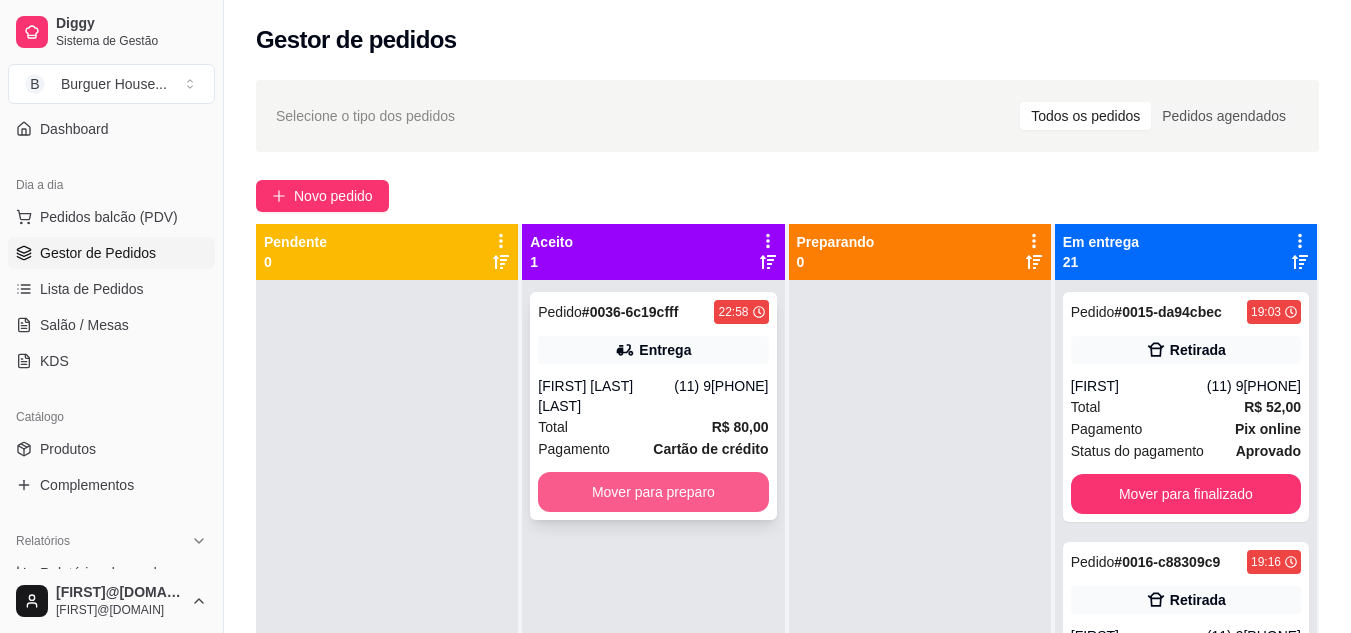 click on "Mover para preparo" at bounding box center [653, 492] 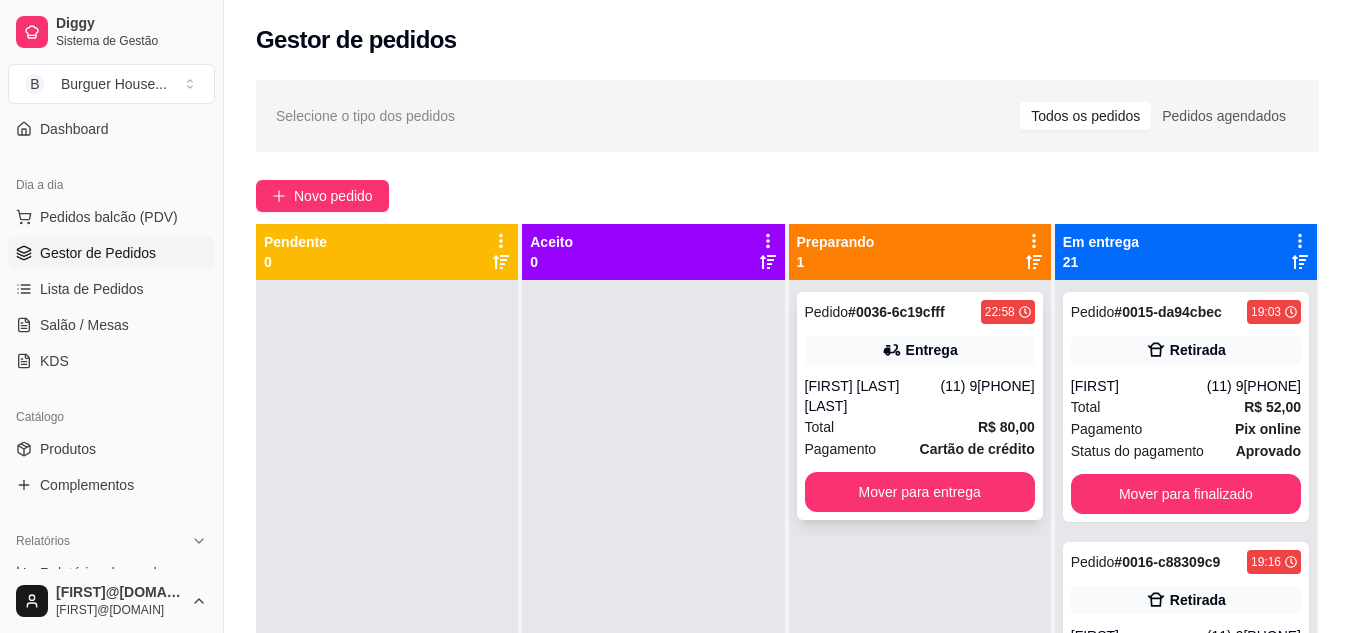 click on "Pedido # 0036-6c19cfff" at bounding box center [875, 312] 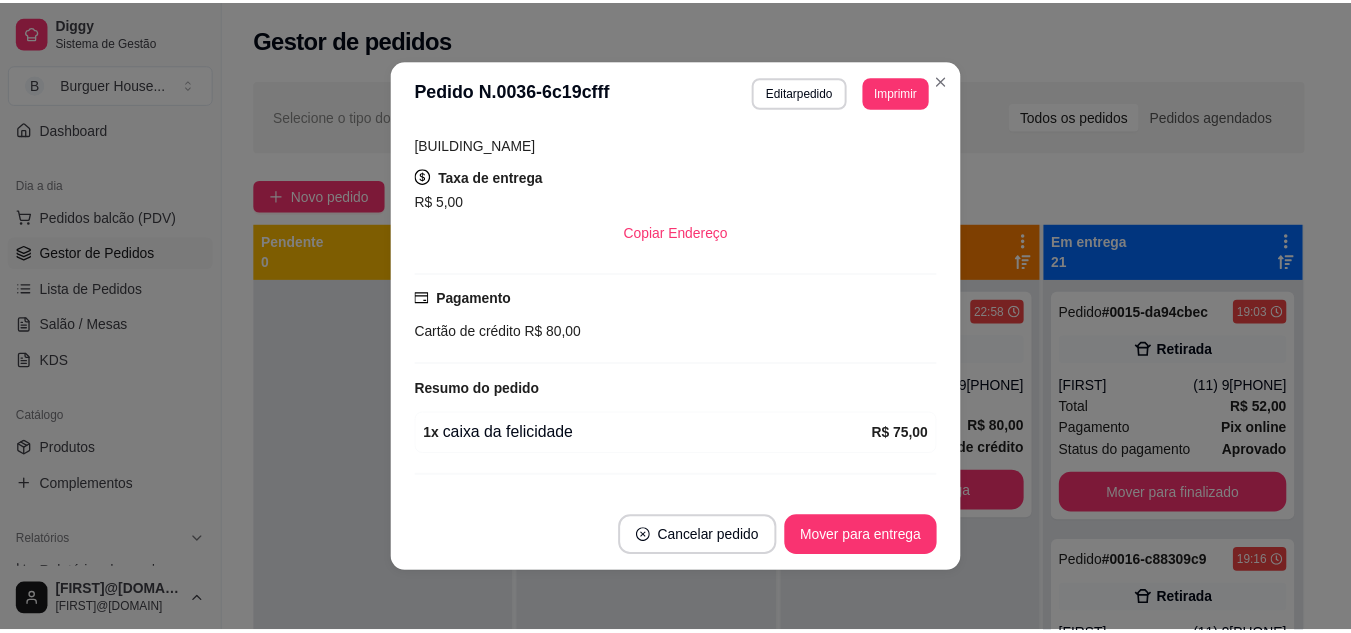 scroll, scrollTop: 416, scrollLeft: 0, axis: vertical 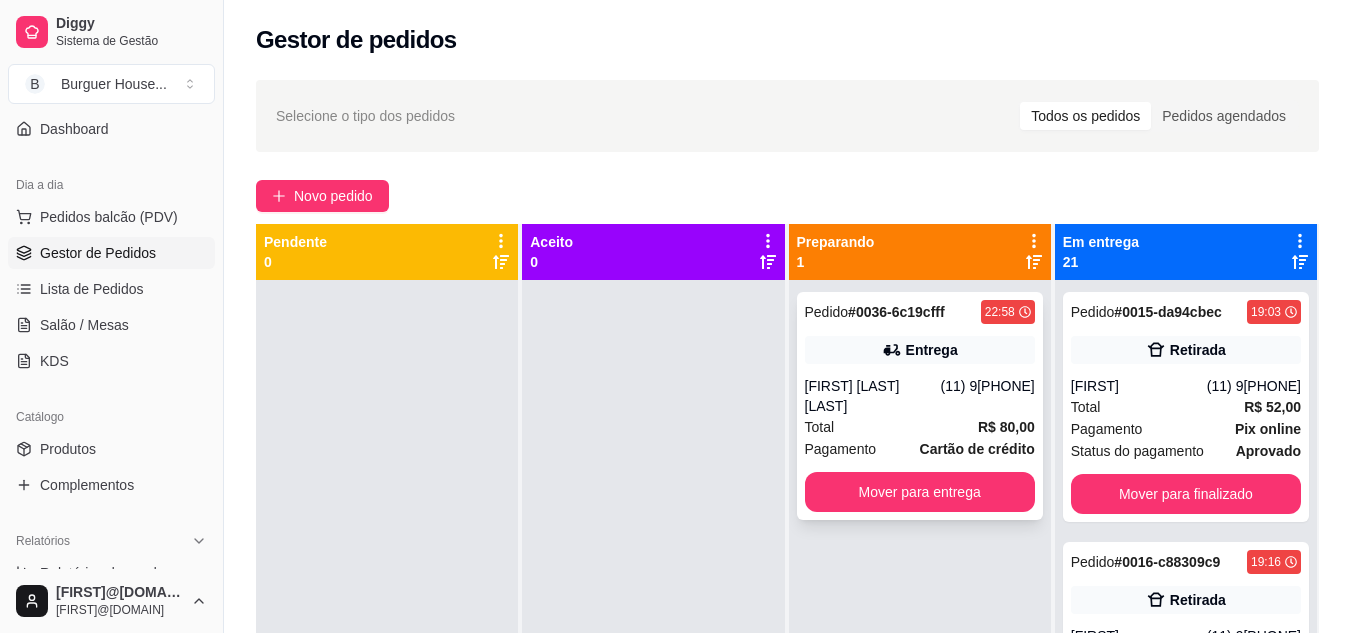 click on "[FIRST] [LAST] [LAST]" at bounding box center (873, 396) 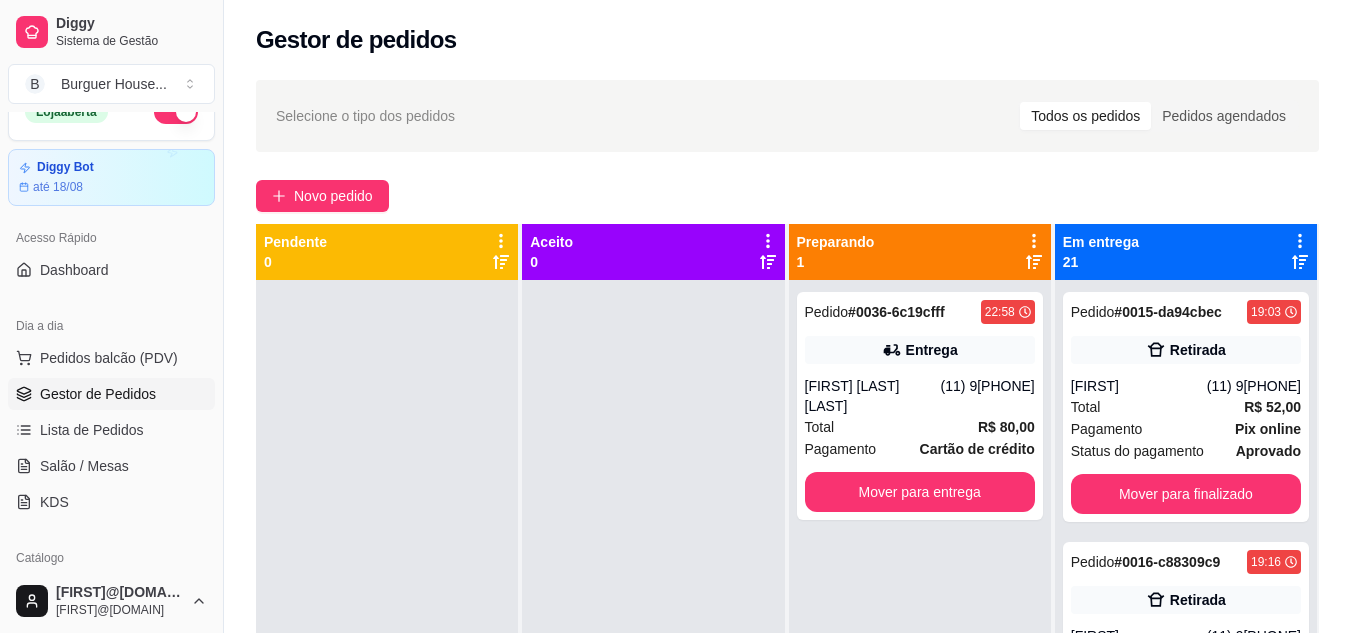 scroll, scrollTop: 0, scrollLeft: 0, axis: both 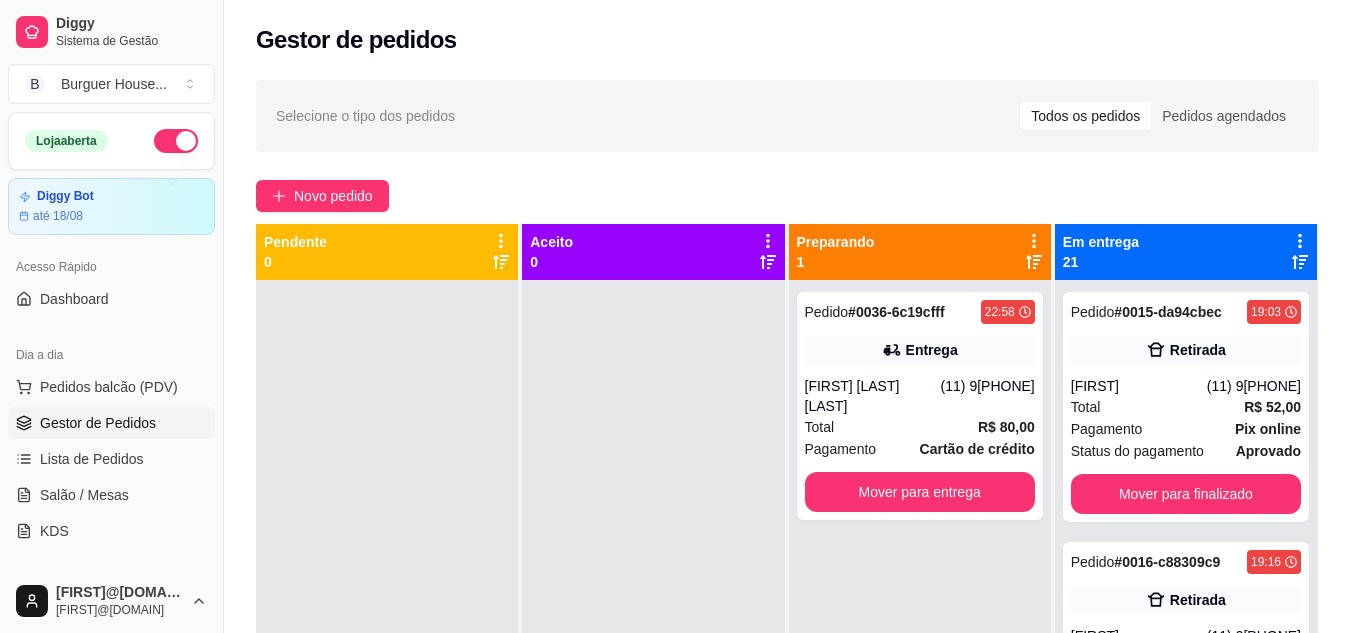 click at bounding box center [176, 141] 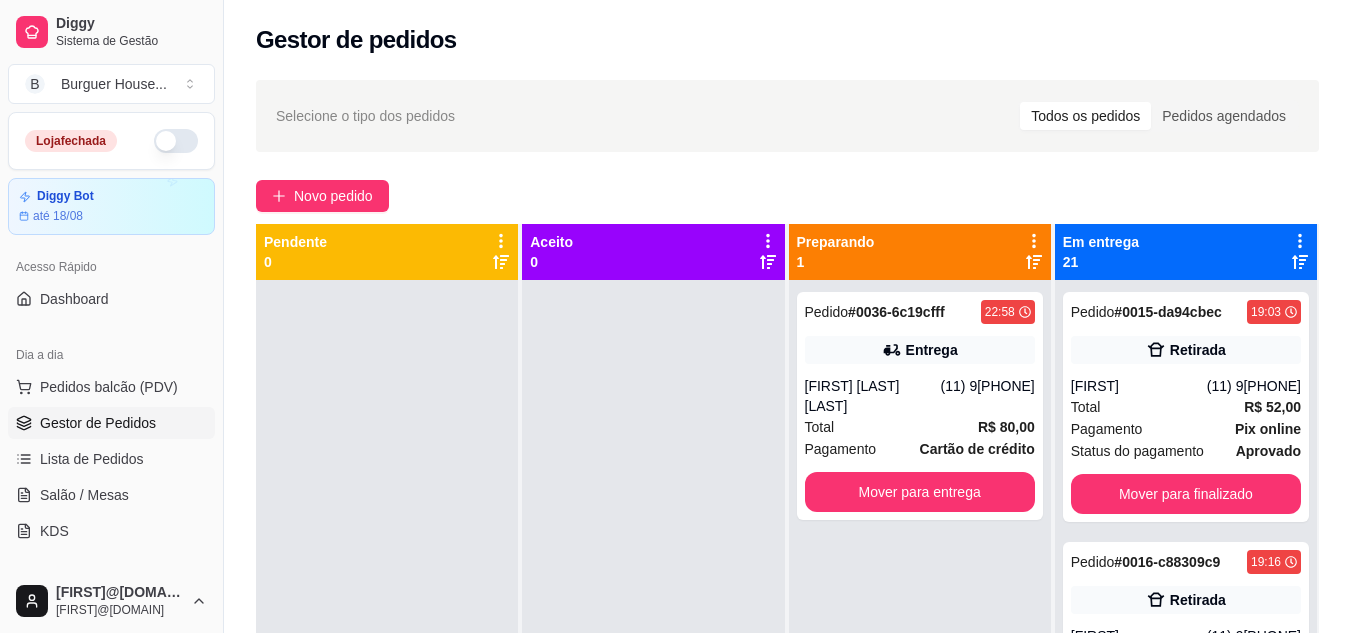 click 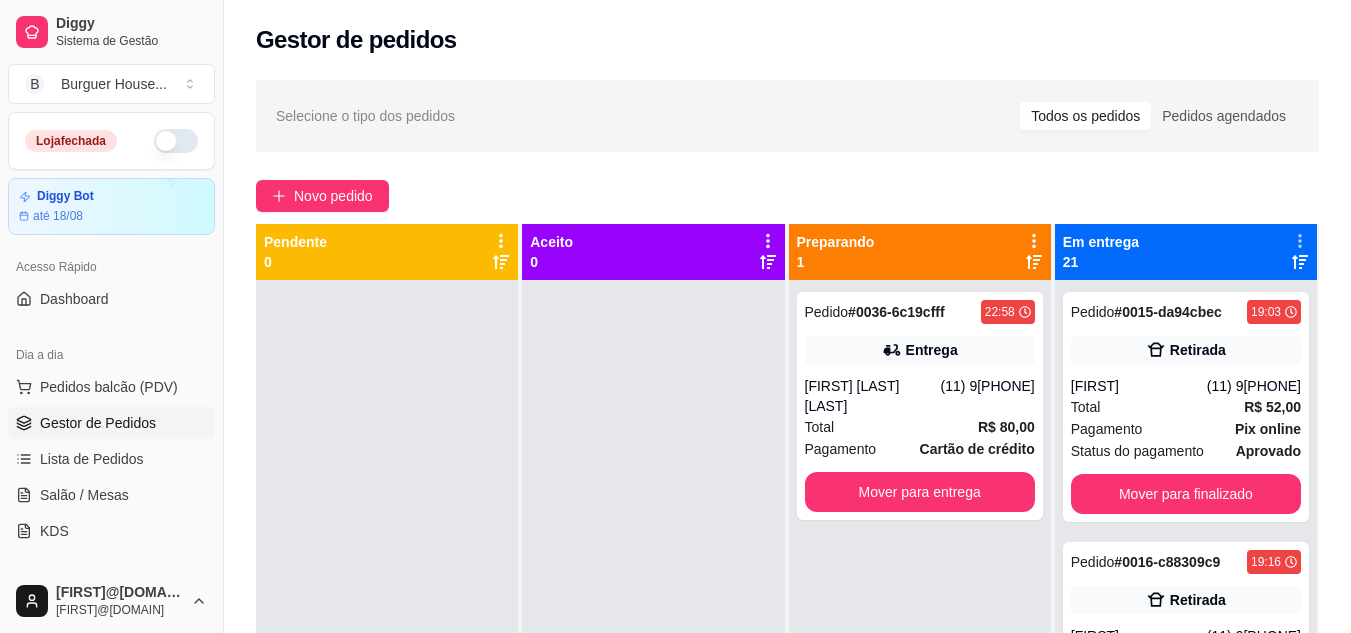click on "Mover pedidos de etapa Com essa opção você tem a opção de mover todos os pedidos que estão em uma etapa para outra de forma rápida e fácil." at bounding box center [1163, 294] 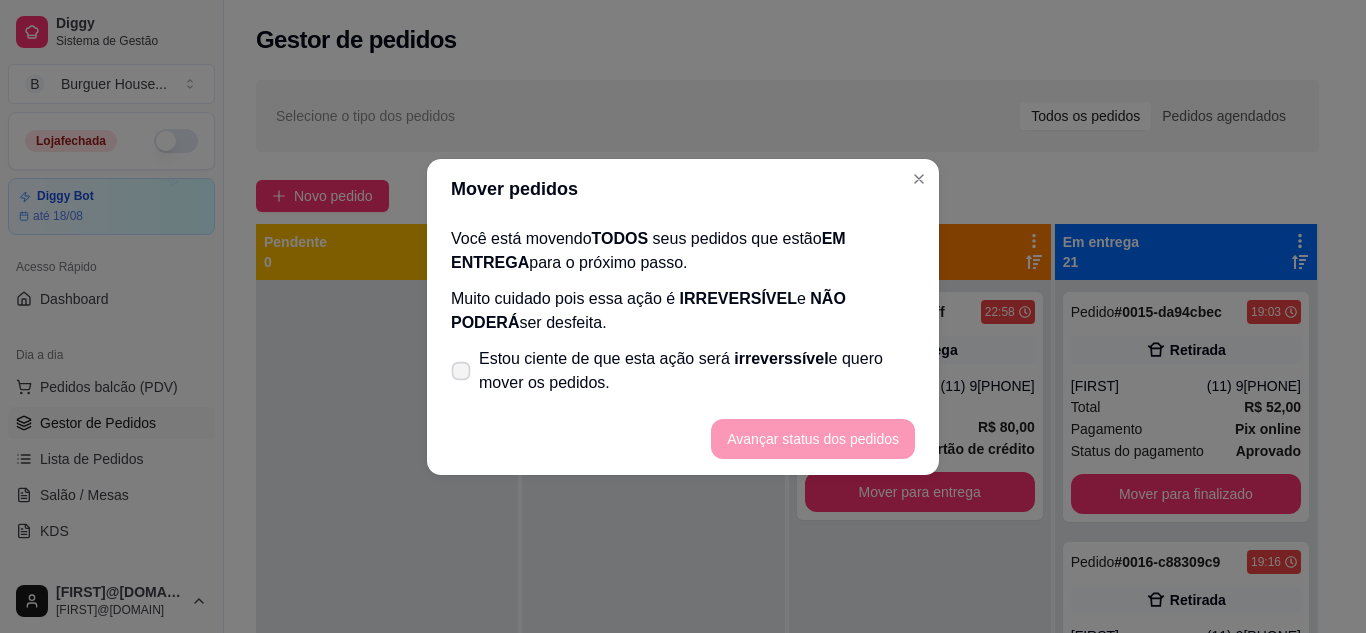 click at bounding box center [461, 370] 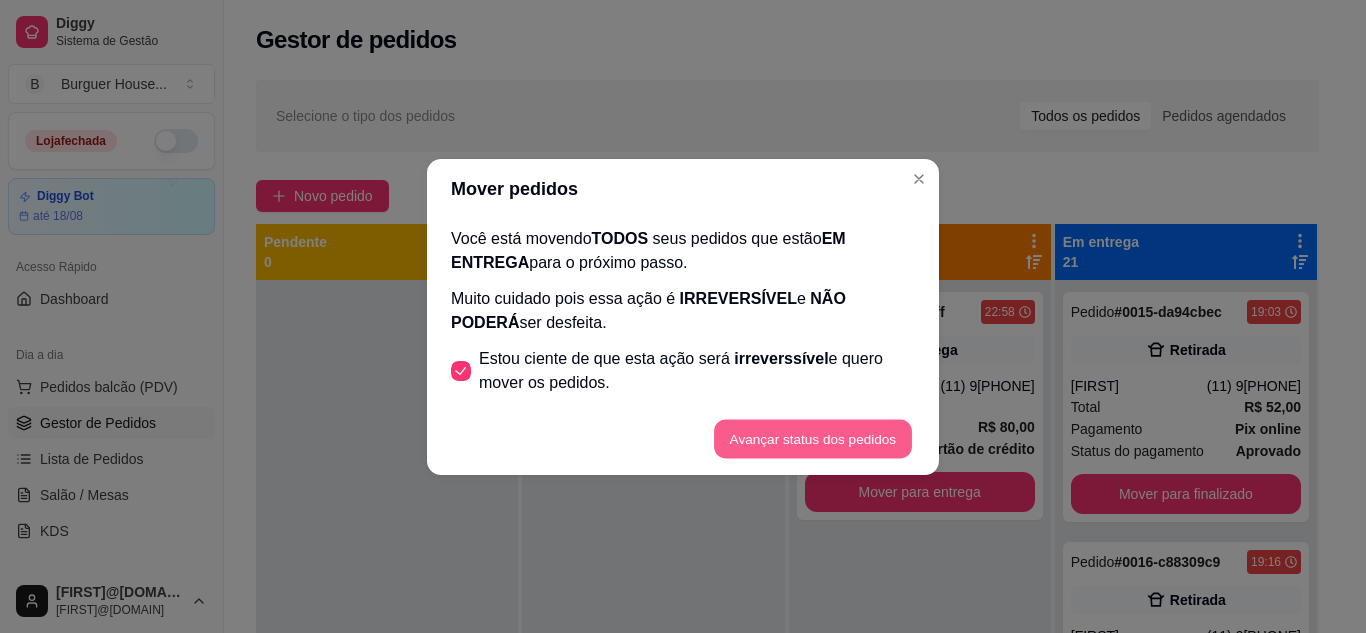 click on "Avançar status dos pedidos" at bounding box center (813, 438) 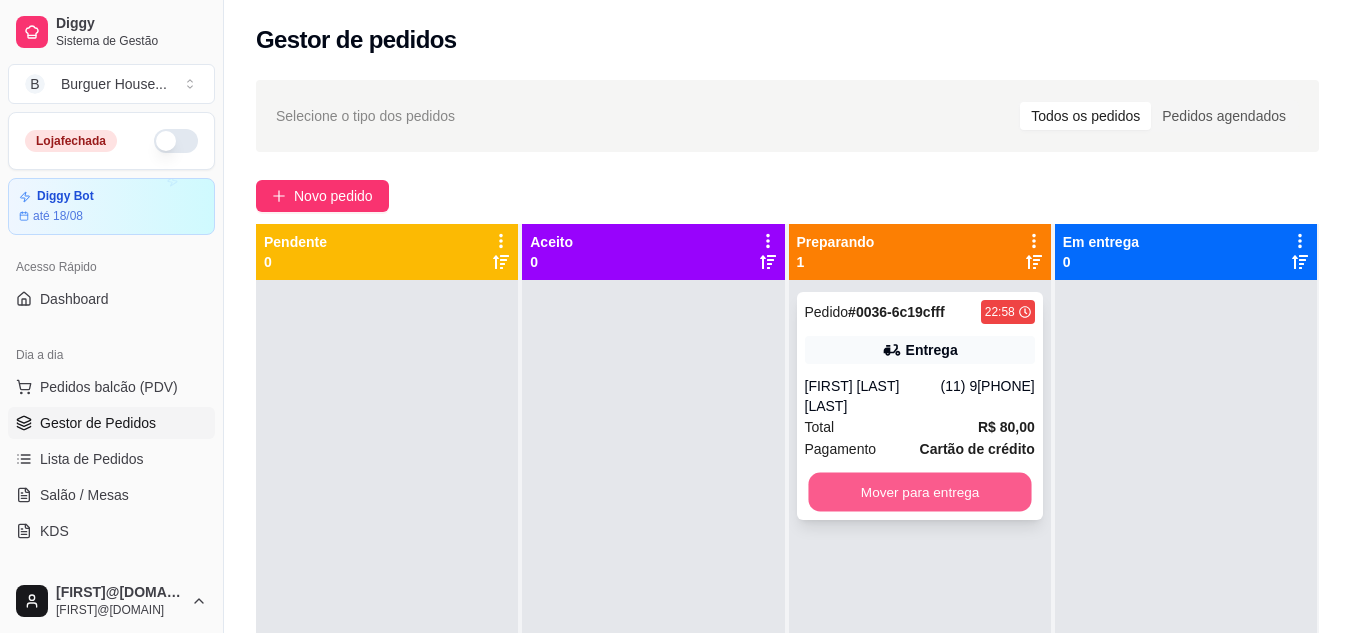 click on "Mover para entrega" at bounding box center [919, 492] 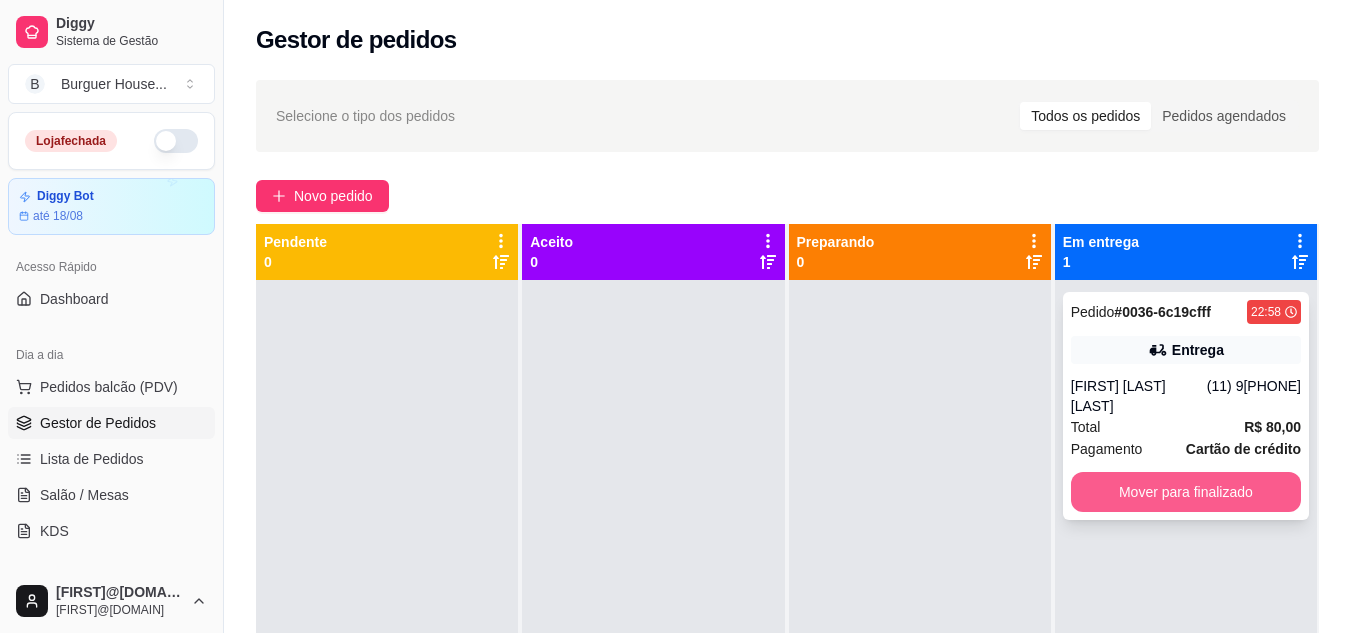 click on "Mover para finalizado" at bounding box center (1186, 492) 